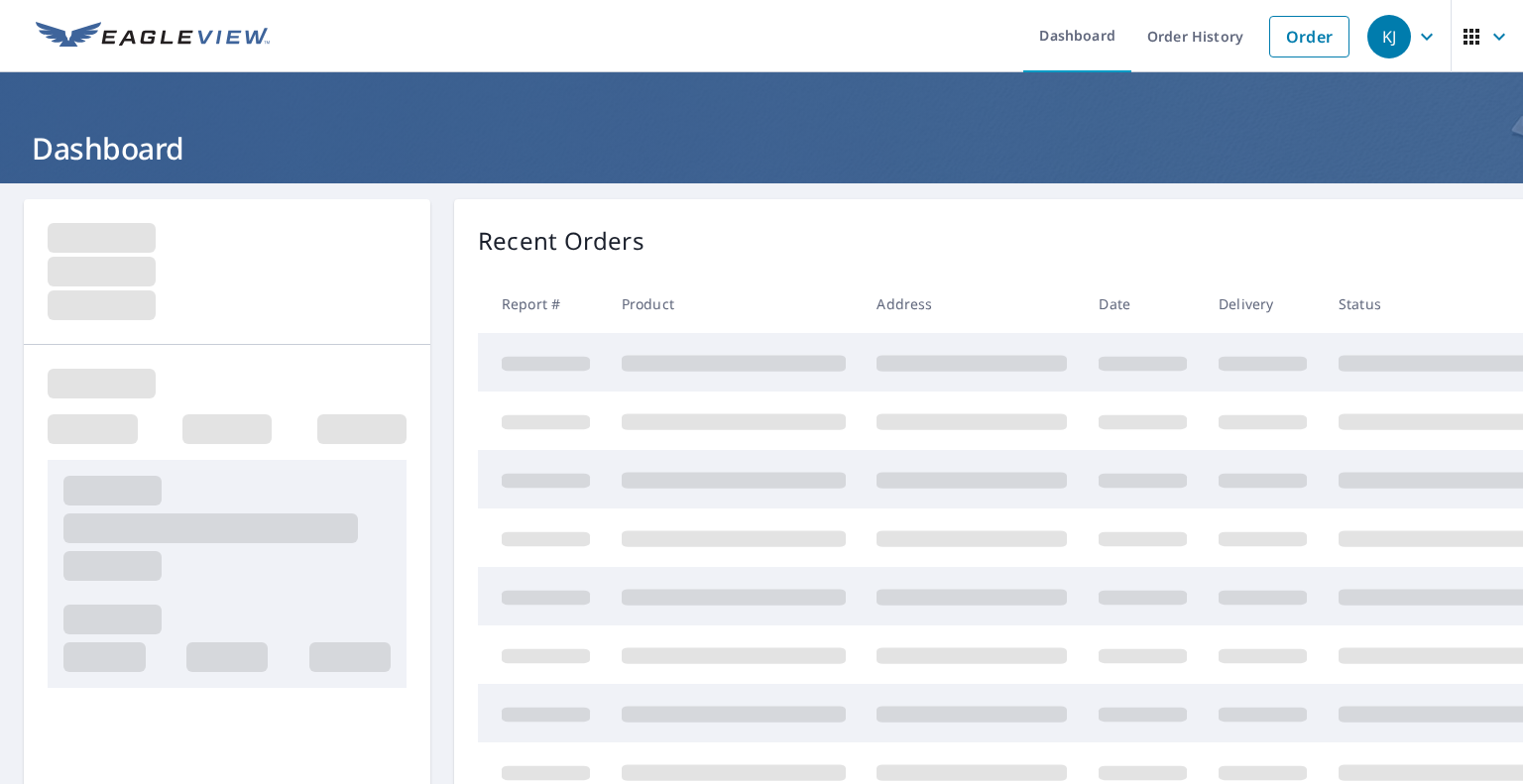scroll, scrollTop: 0, scrollLeft: 0, axis: both 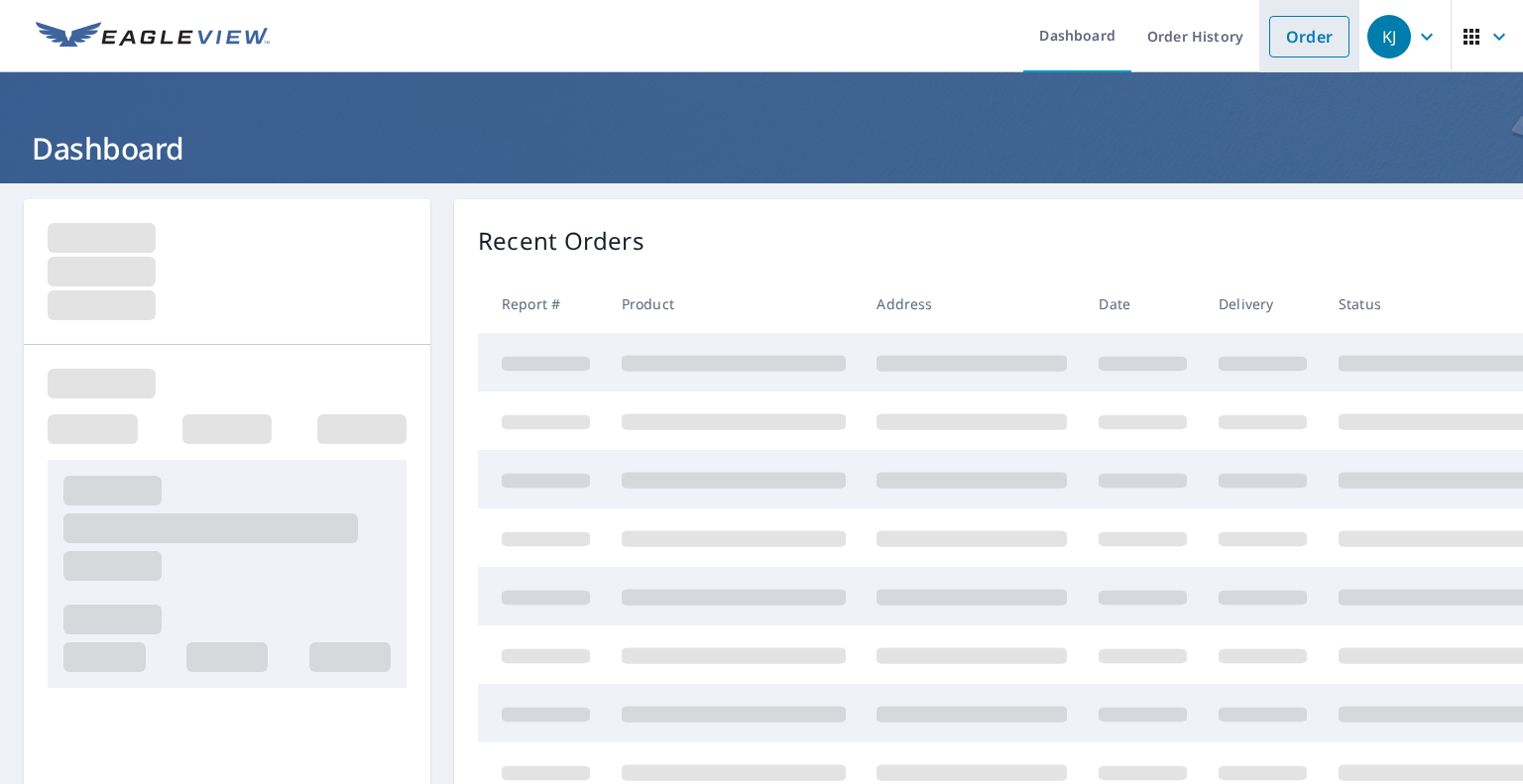 click on "Order" at bounding box center (1309, 37) 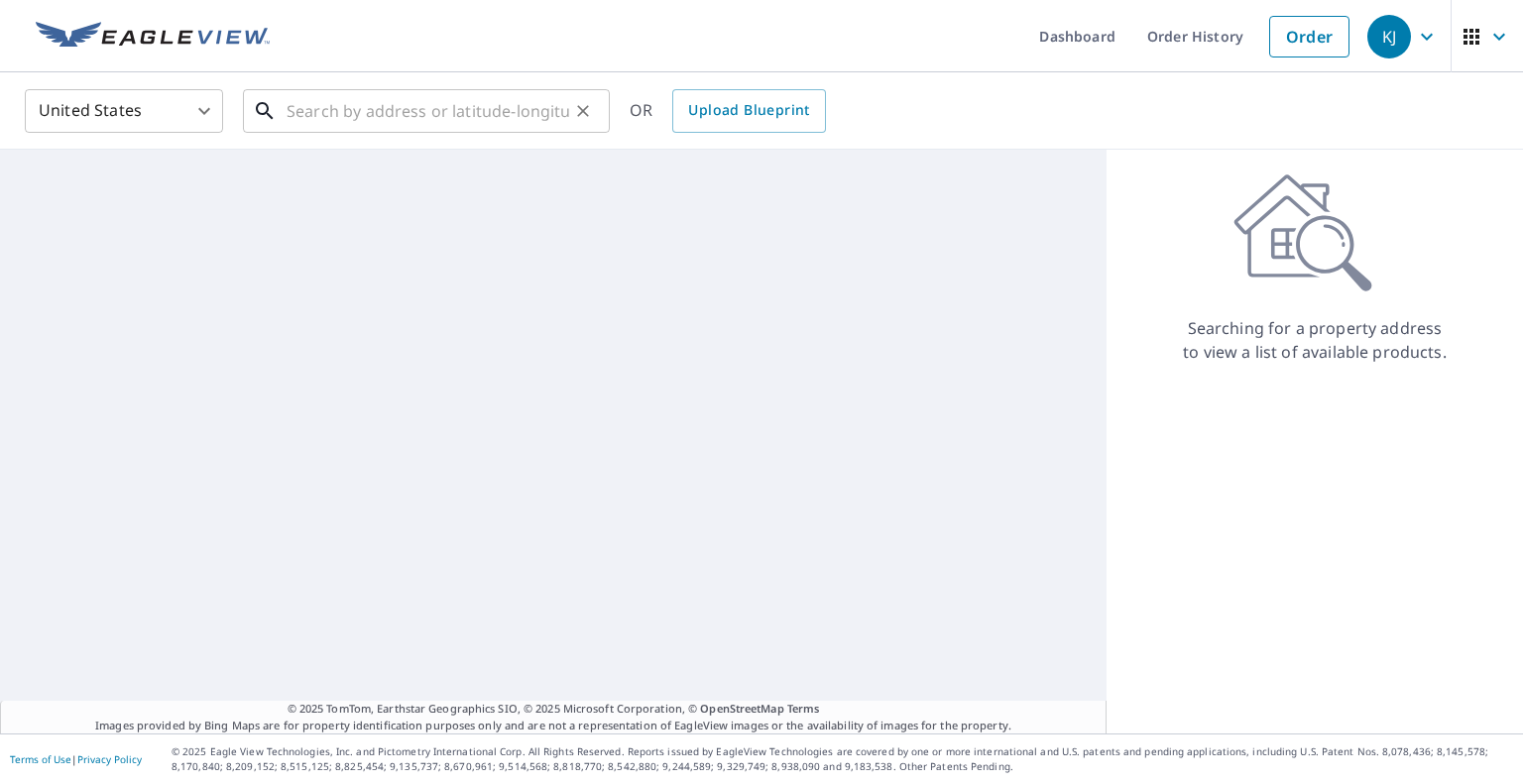 click at bounding box center (427, 111) 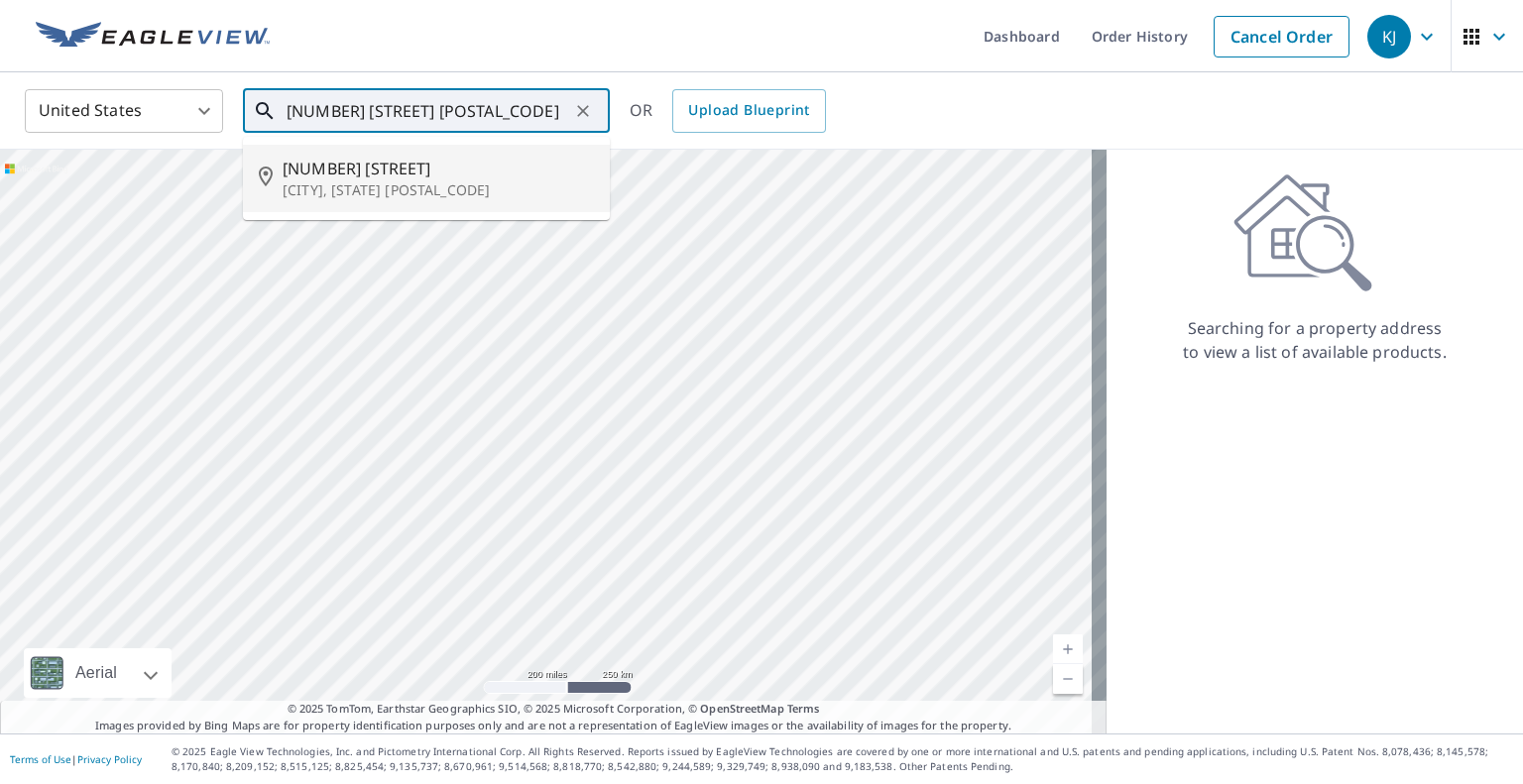 click on "121 Southgate Dr" at bounding box center (438, 168) 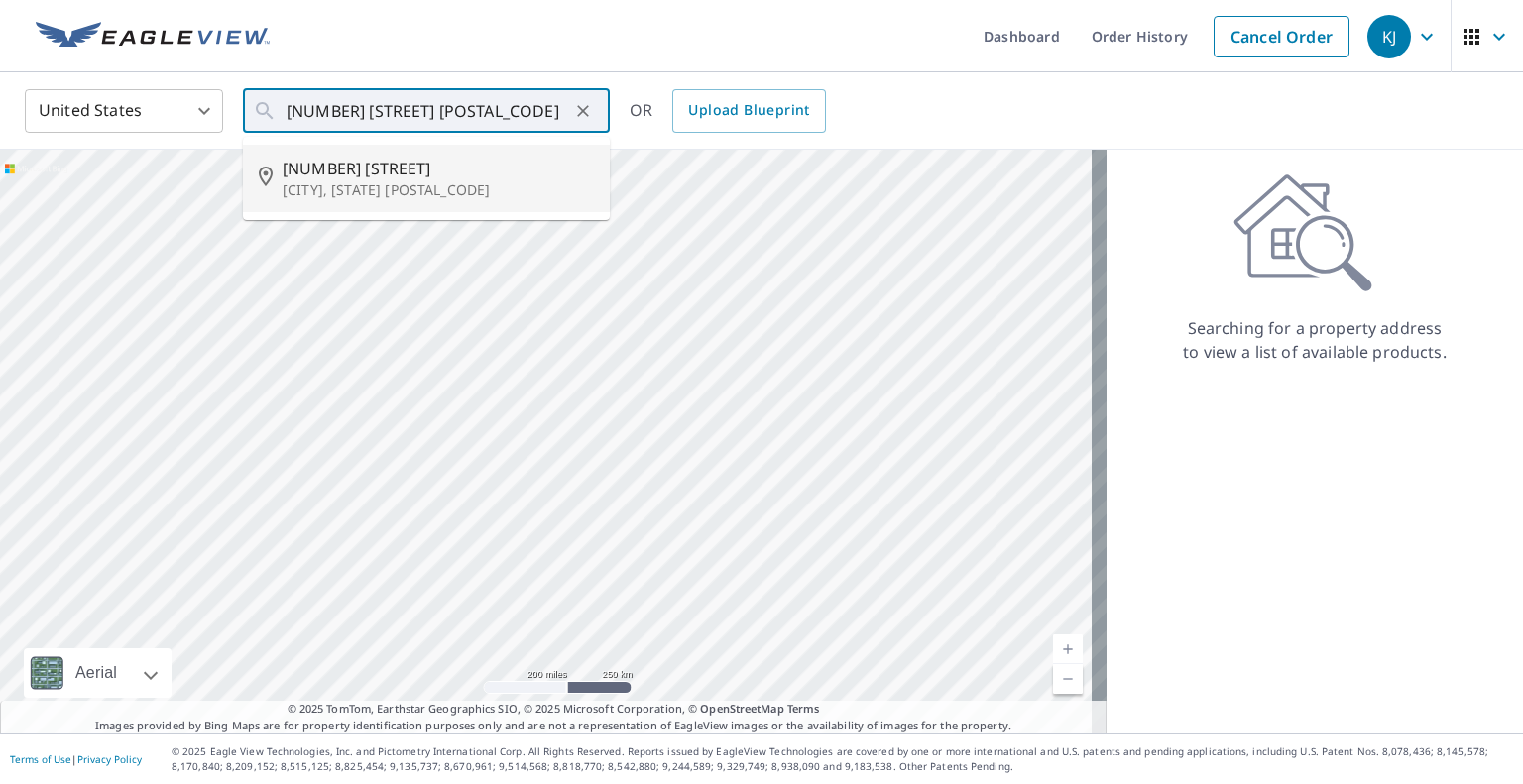 type on "121 Southgate Dr Georgetown, KY 40324" 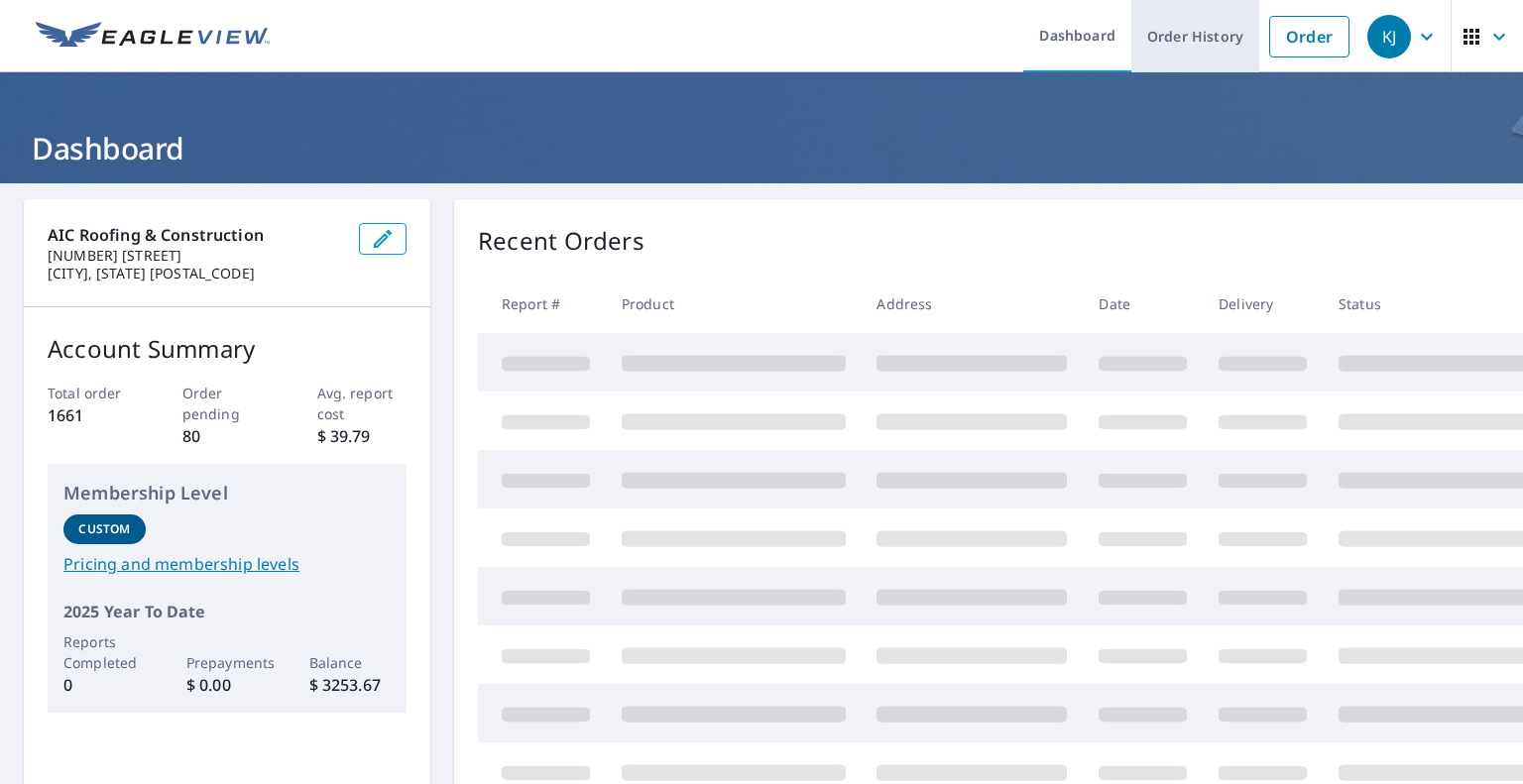 scroll, scrollTop: 0, scrollLeft: 0, axis: both 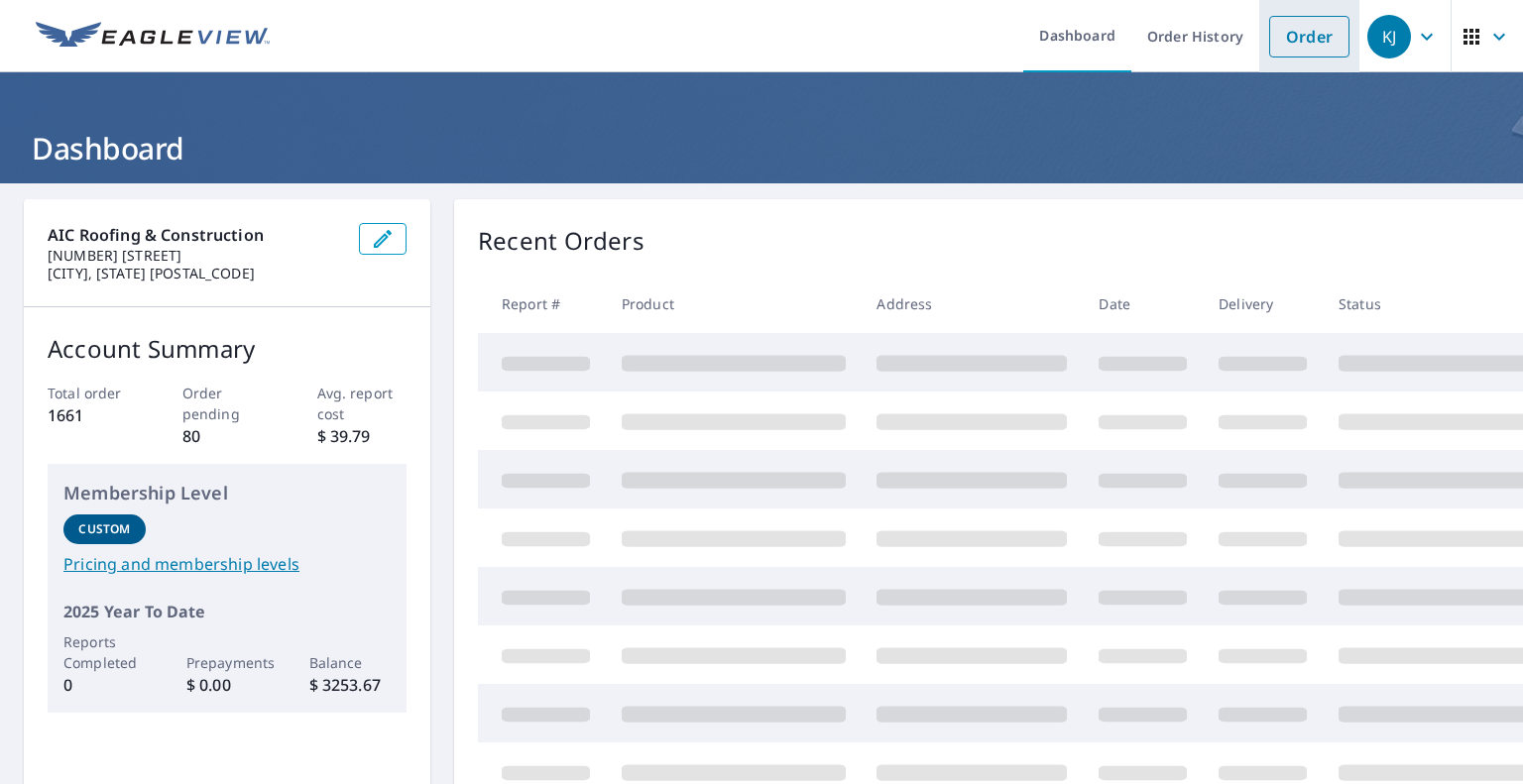 click on "Order" at bounding box center (1309, 37) 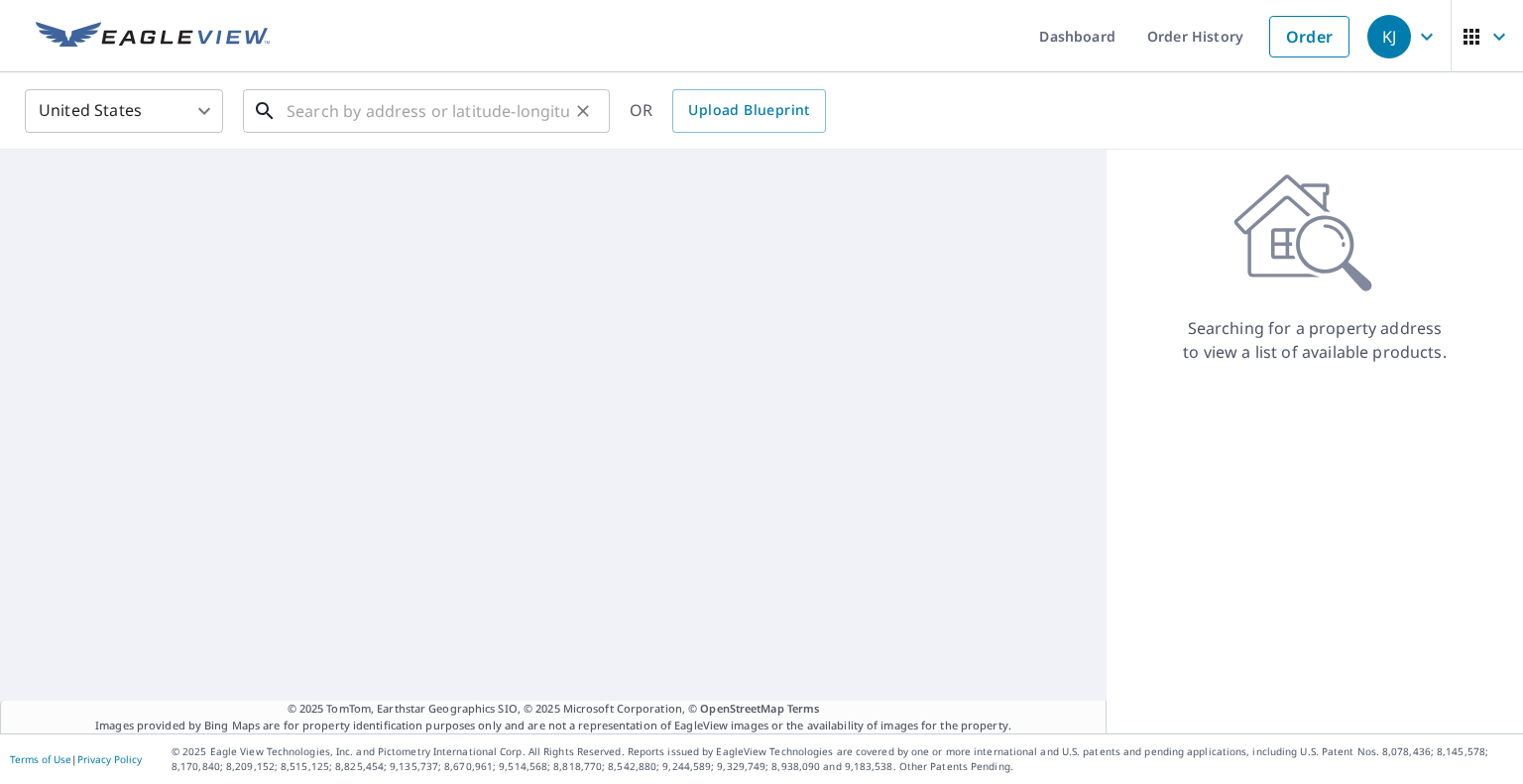 click at bounding box center [427, 111] 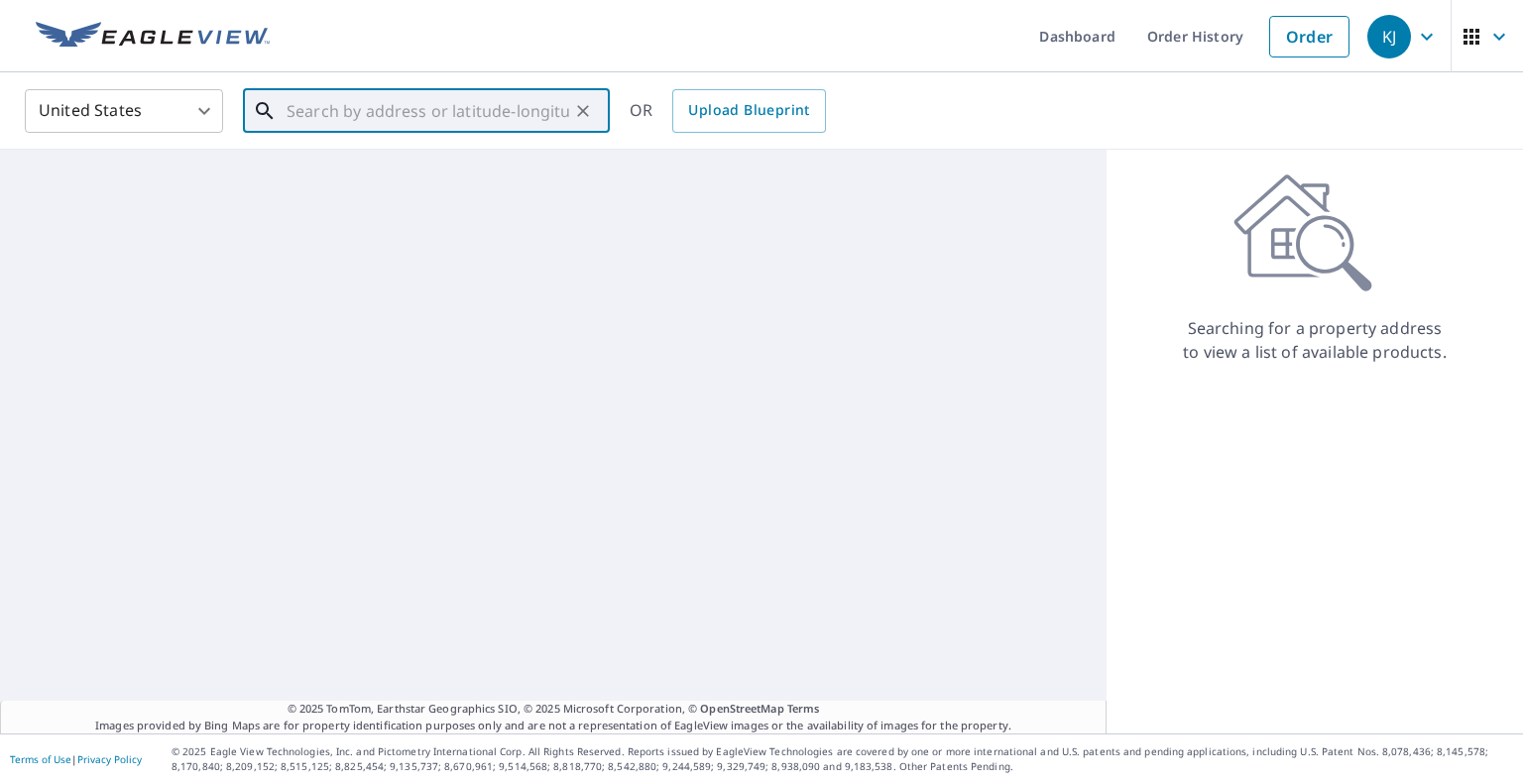paste on "515 College Street, Winchester, KY, 40391" 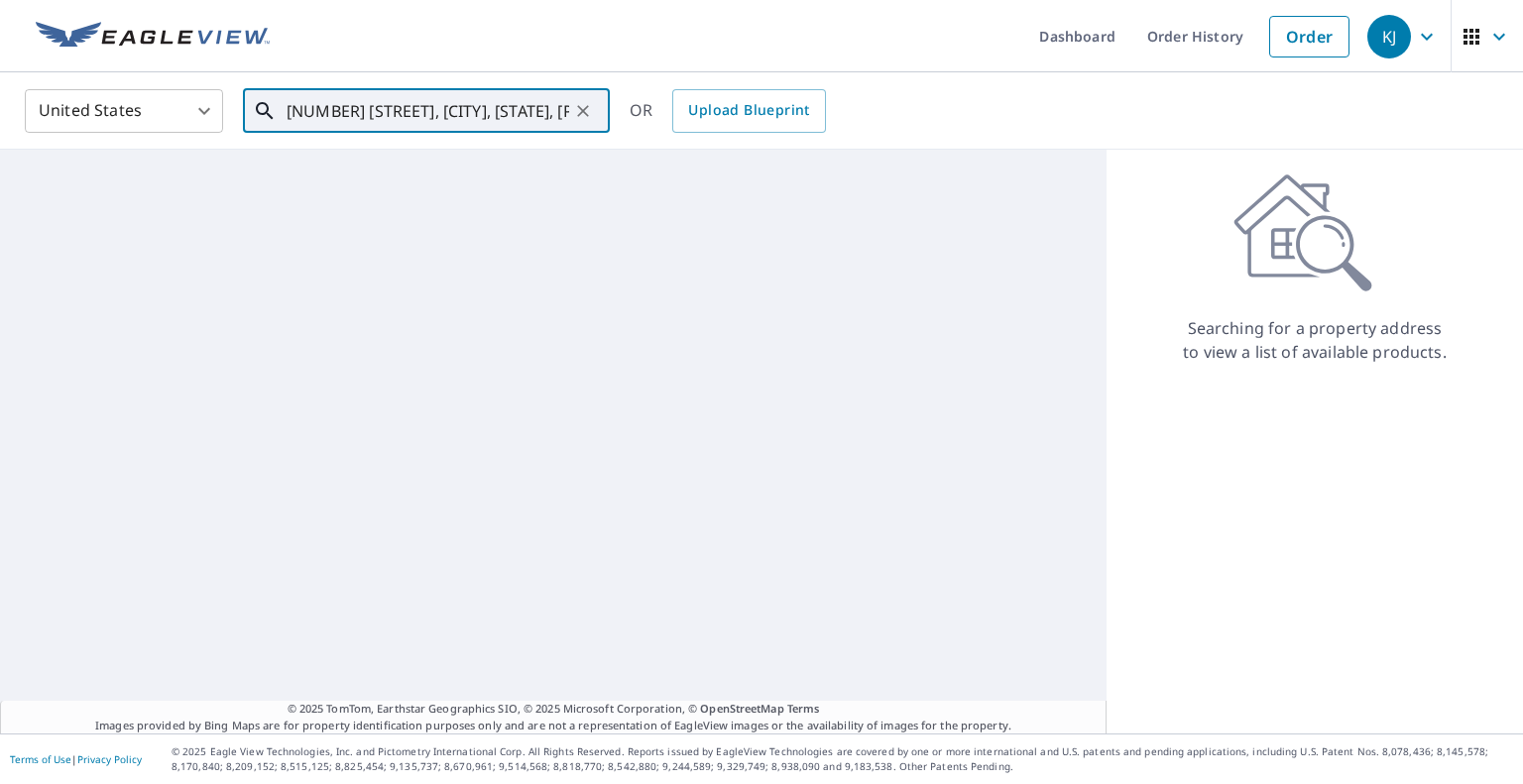 scroll, scrollTop: 0, scrollLeft: 28, axis: horizontal 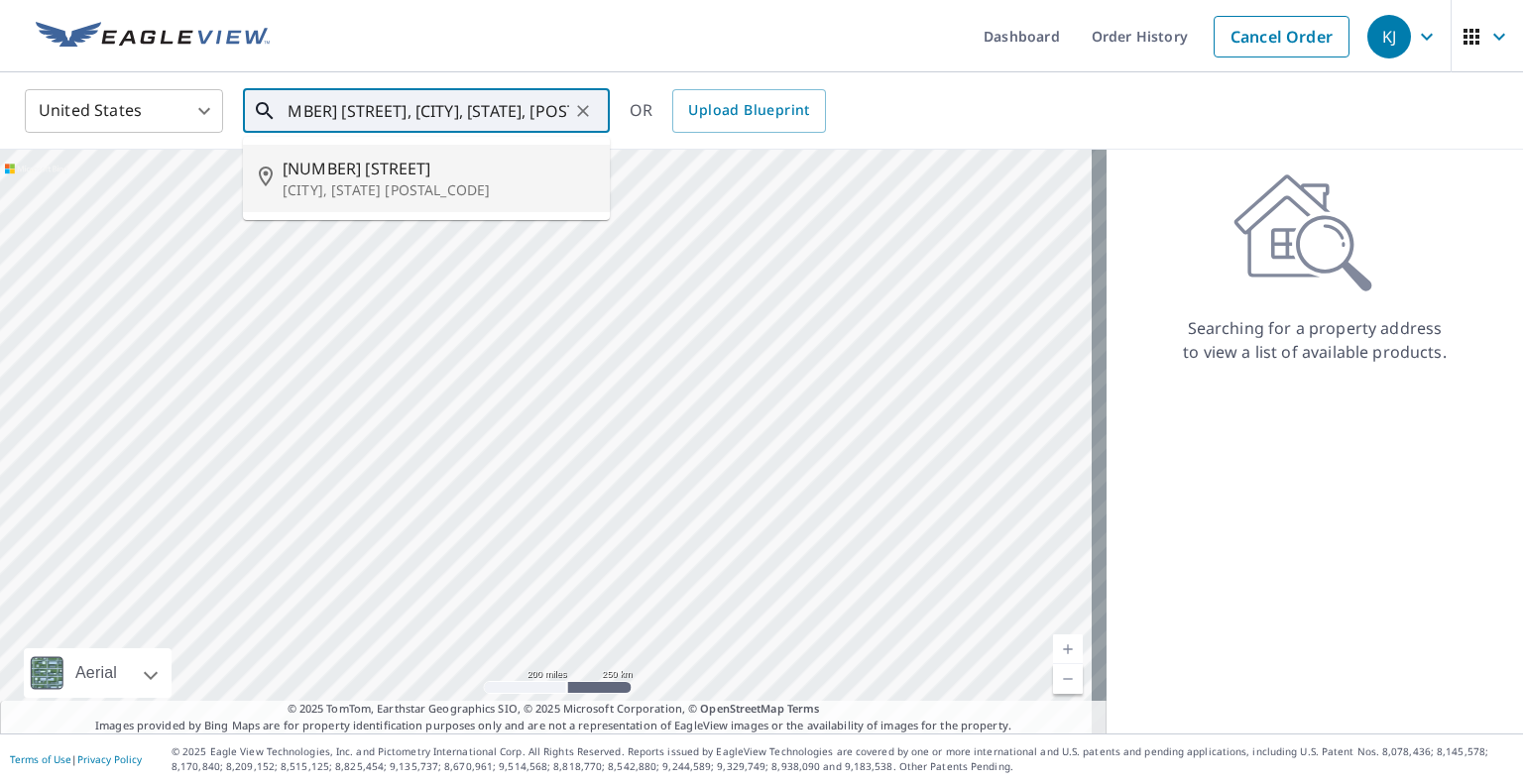 click on "515 College St" at bounding box center [438, 168] 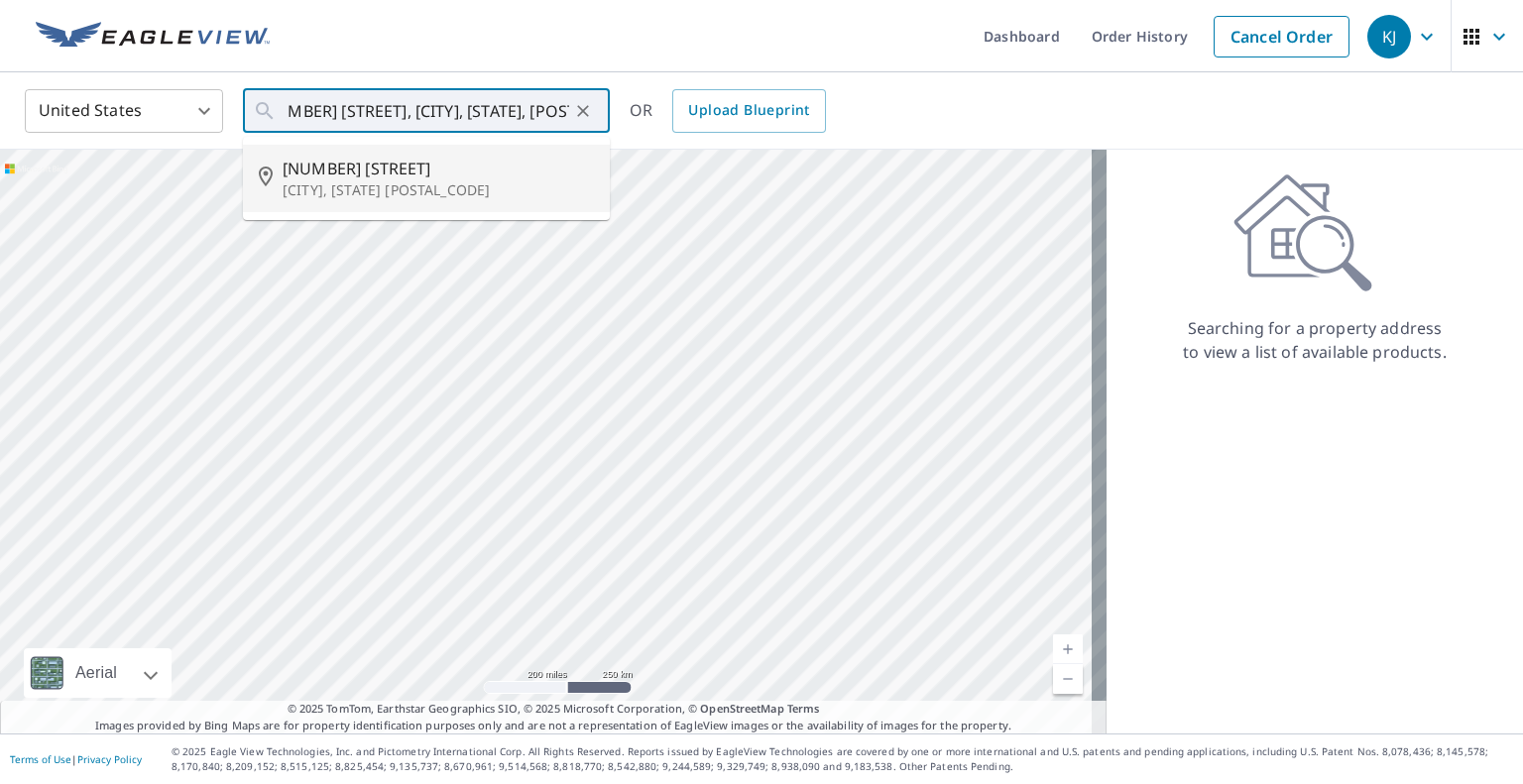 type on "515 College St Winchester, KY 40391" 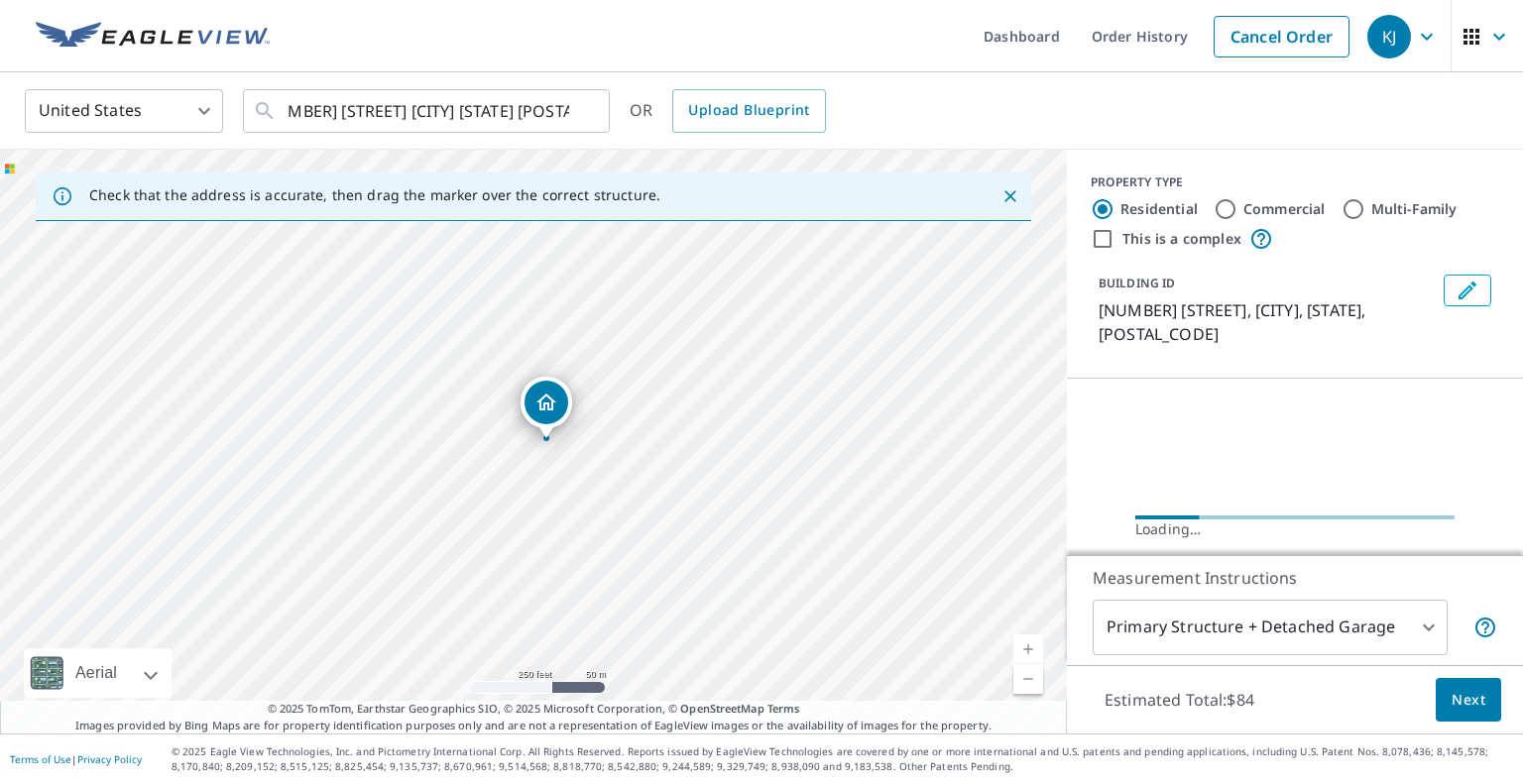 scroll, scrollTop: 0, scrollLeft: 0, axis: both 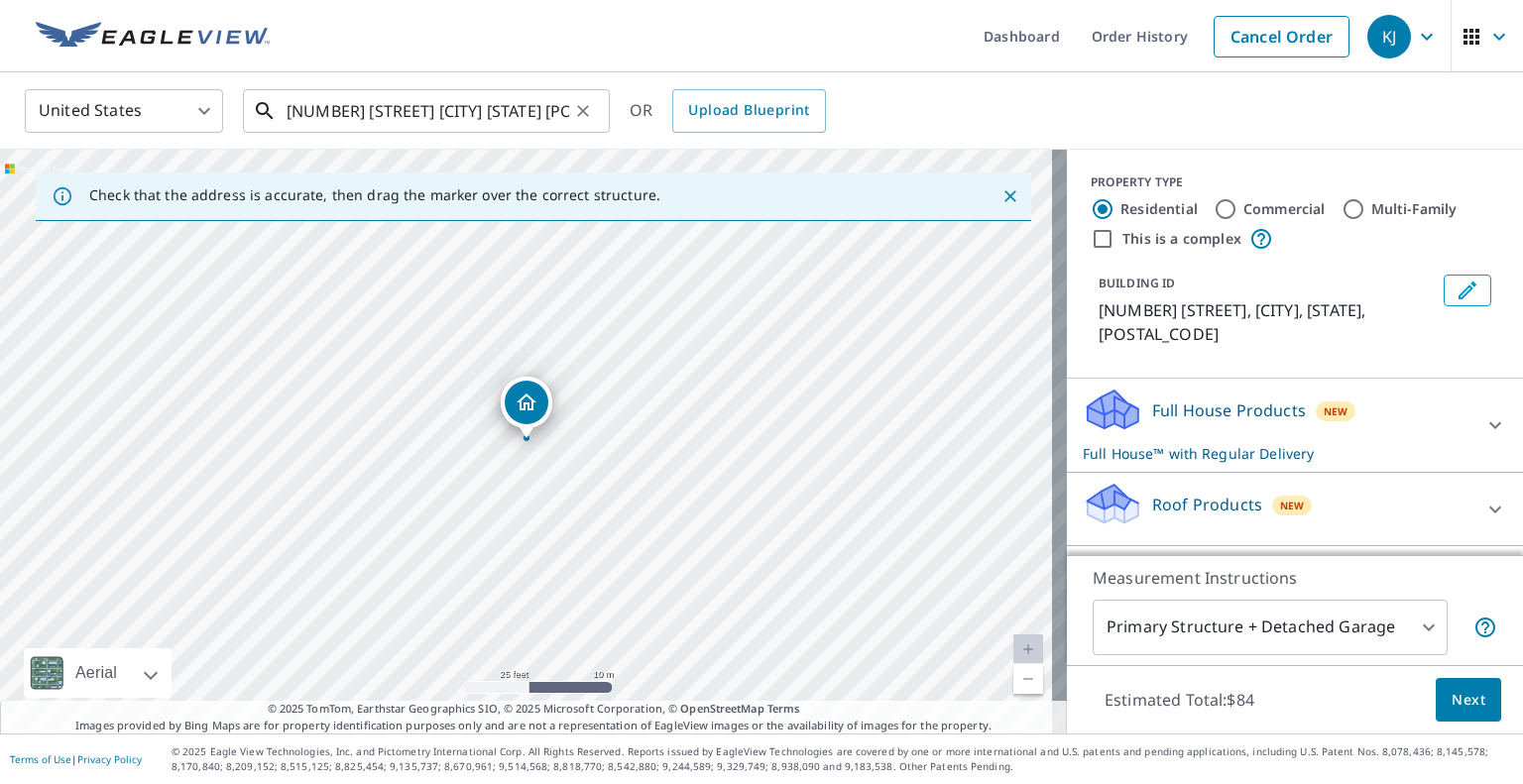 click on "515 College St Winchester, KY 40391" at bounding box center (427, 111) 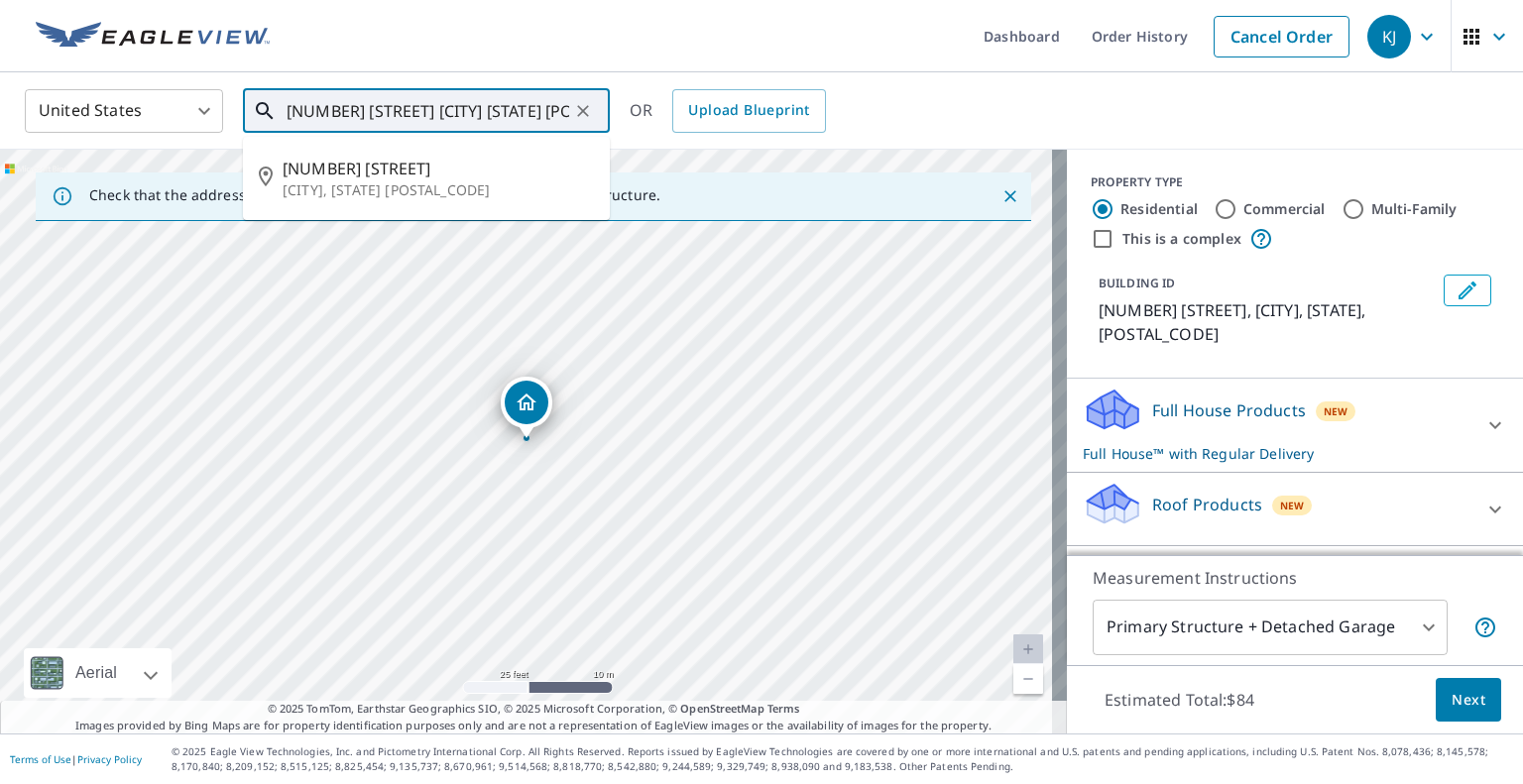 click on "515 College St Winchester, KY 40391" at bounding box center [427, 111] 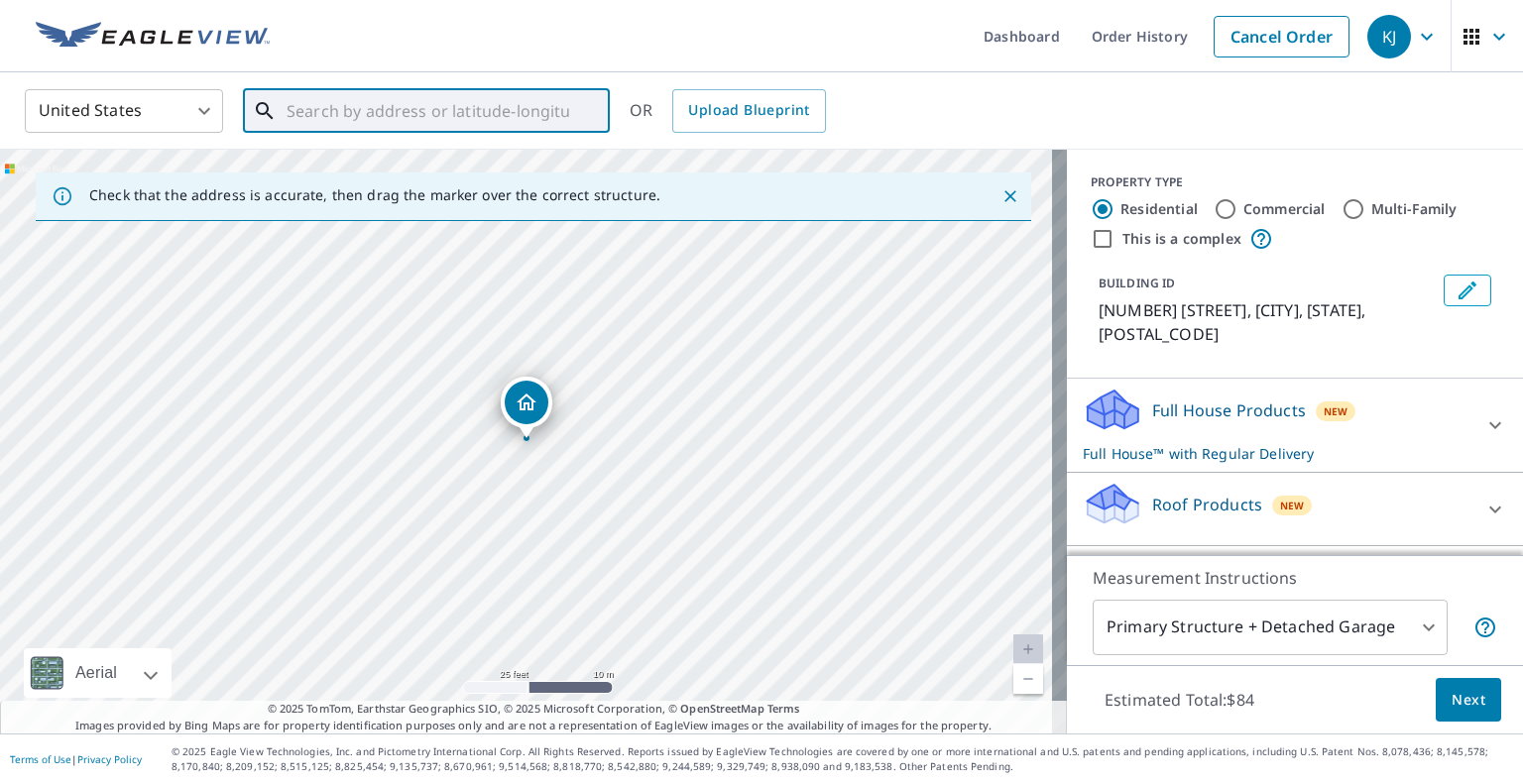 type 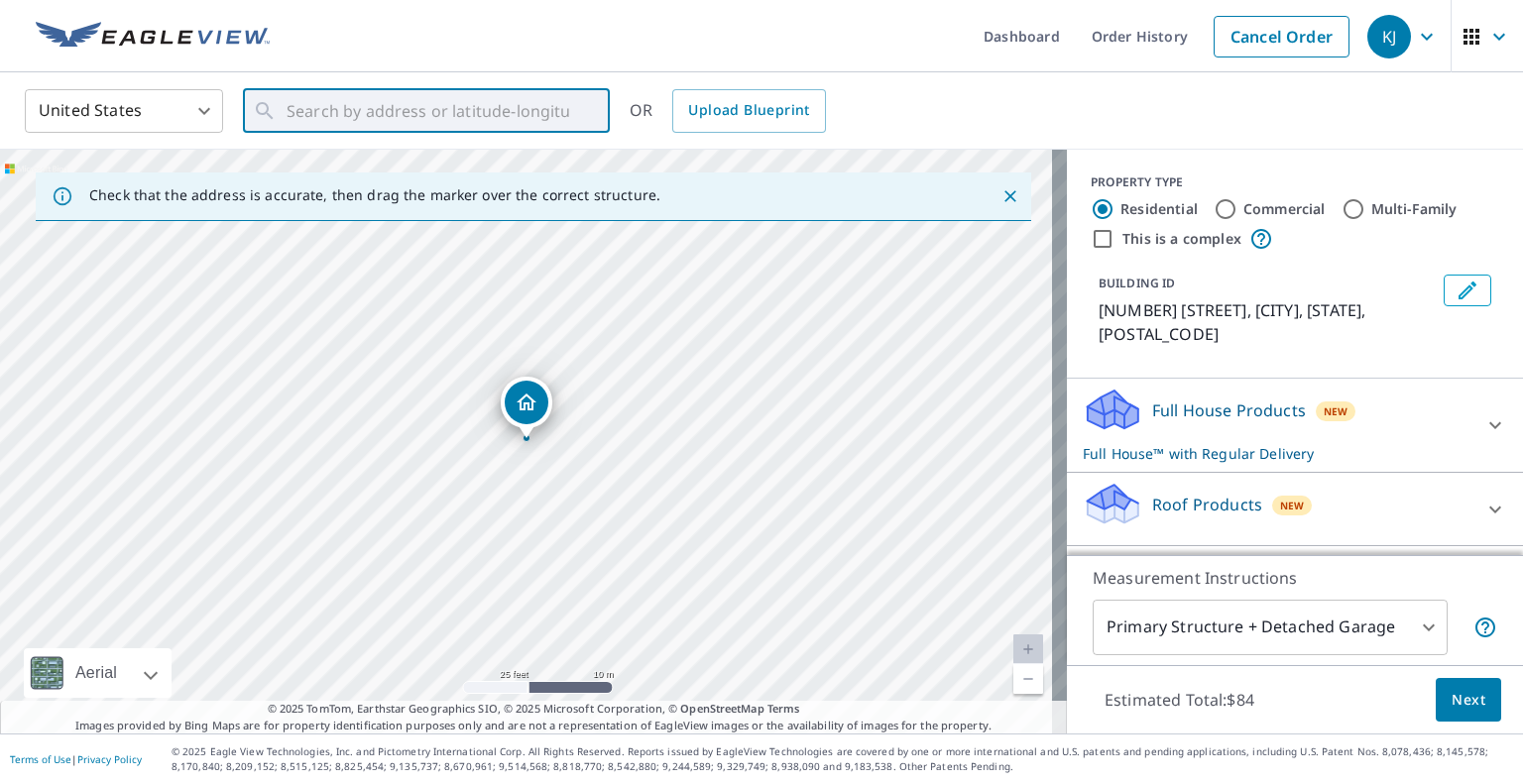 click on "Dashboard Order History Cancel Order" at bounding box center (820, 36) 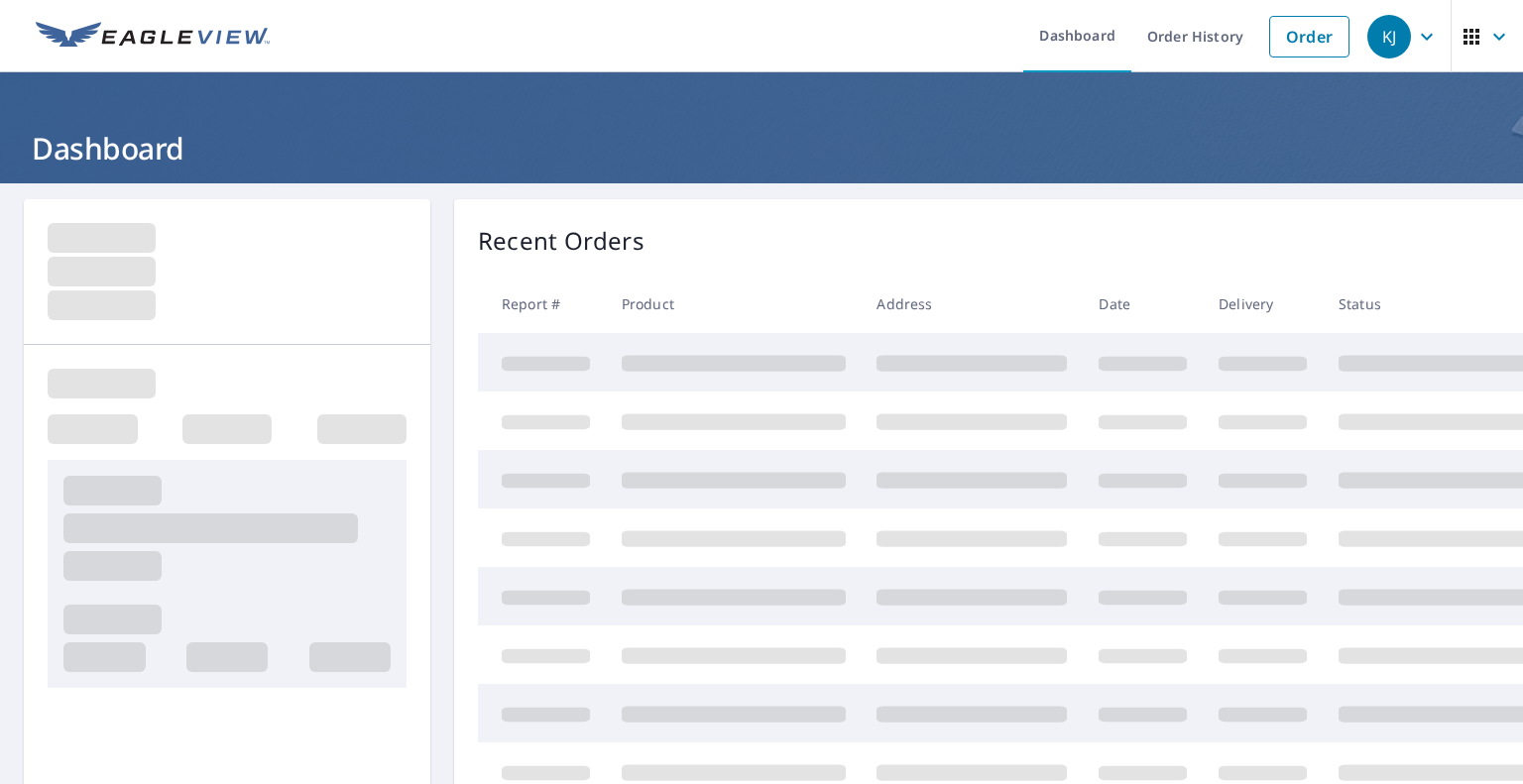 scroll, scrollTop: 0, scrollLeft: 0, axis: both 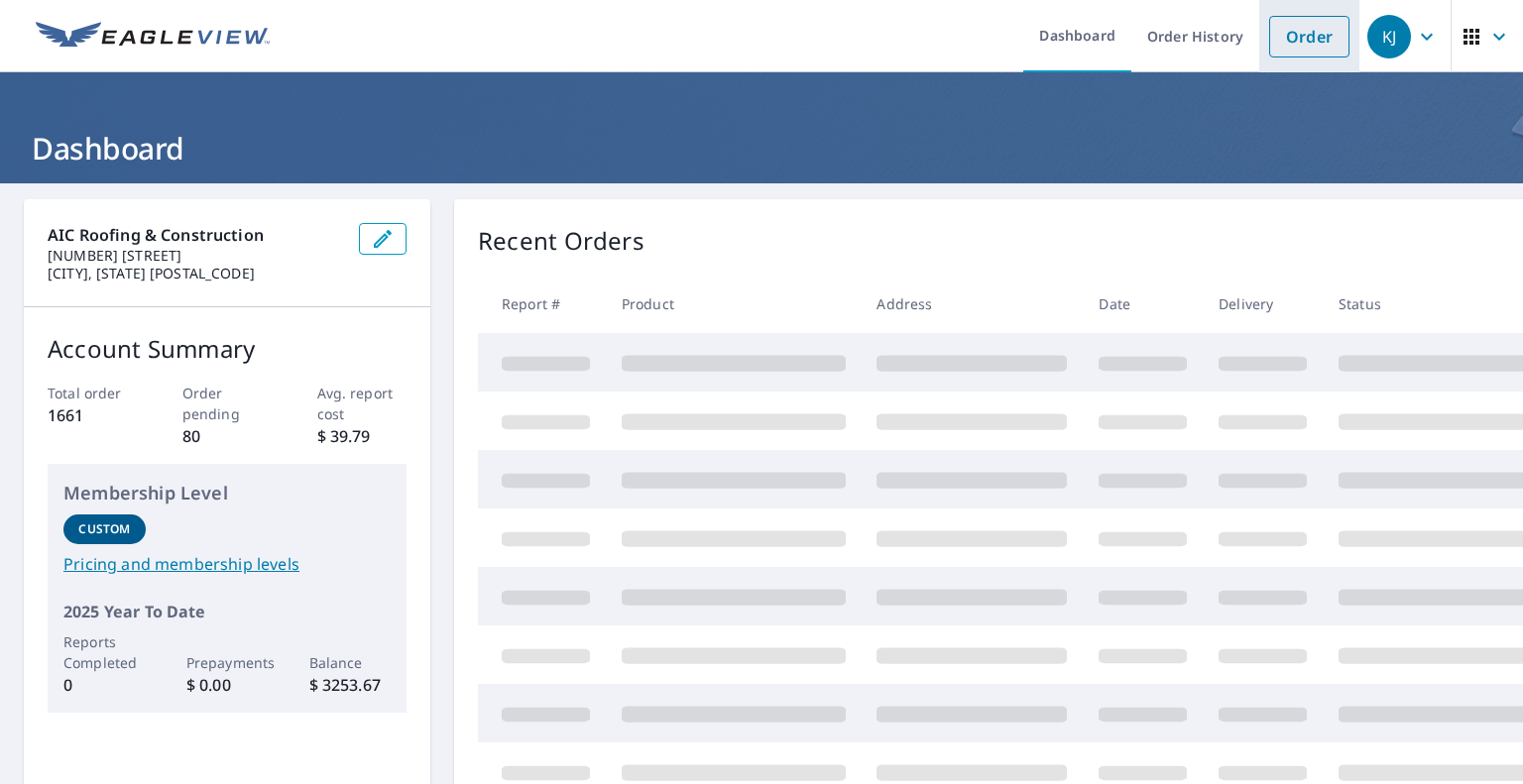 click on "Order" at bounding box center (1309, 37) 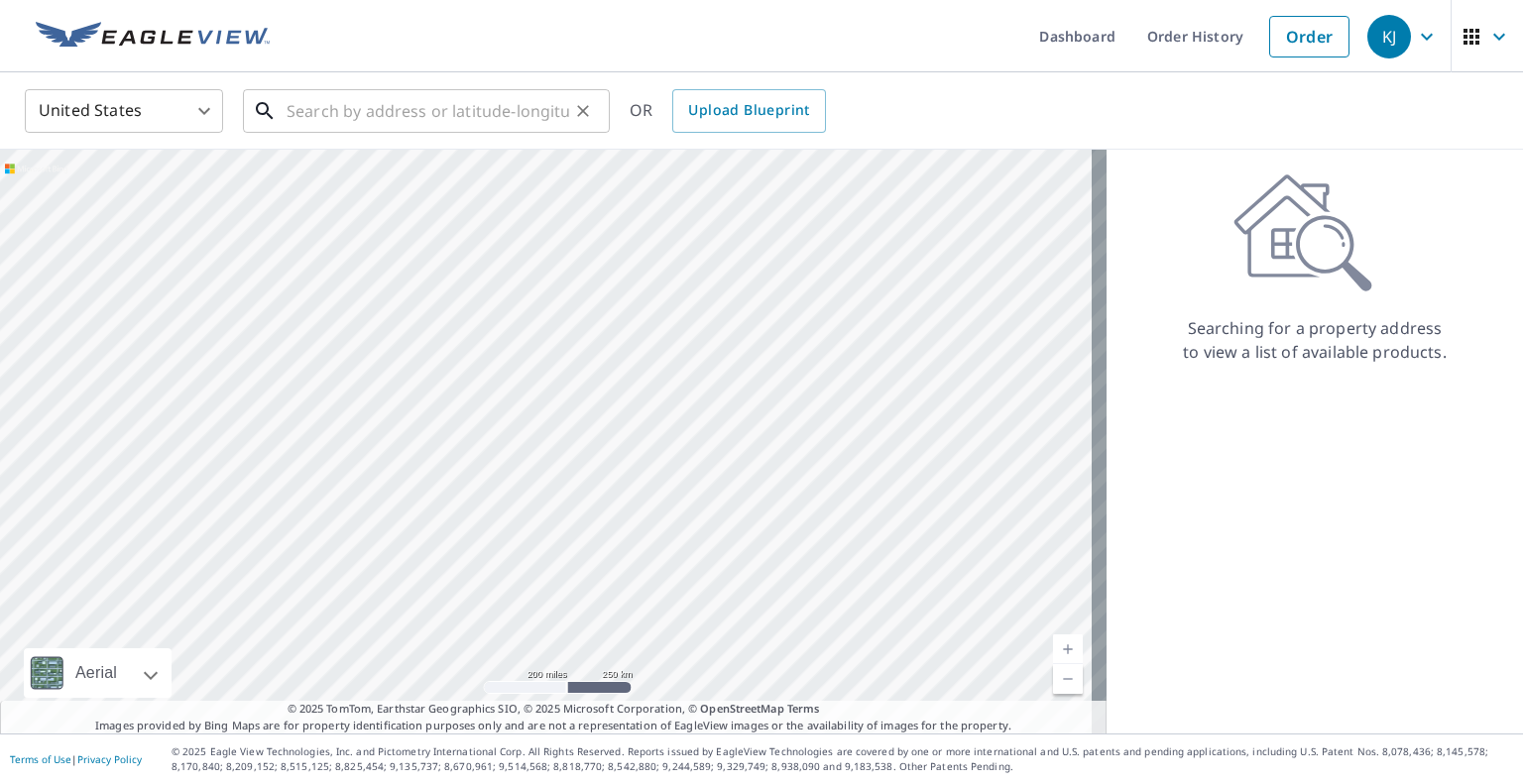 click at bounding box center [427, 111] 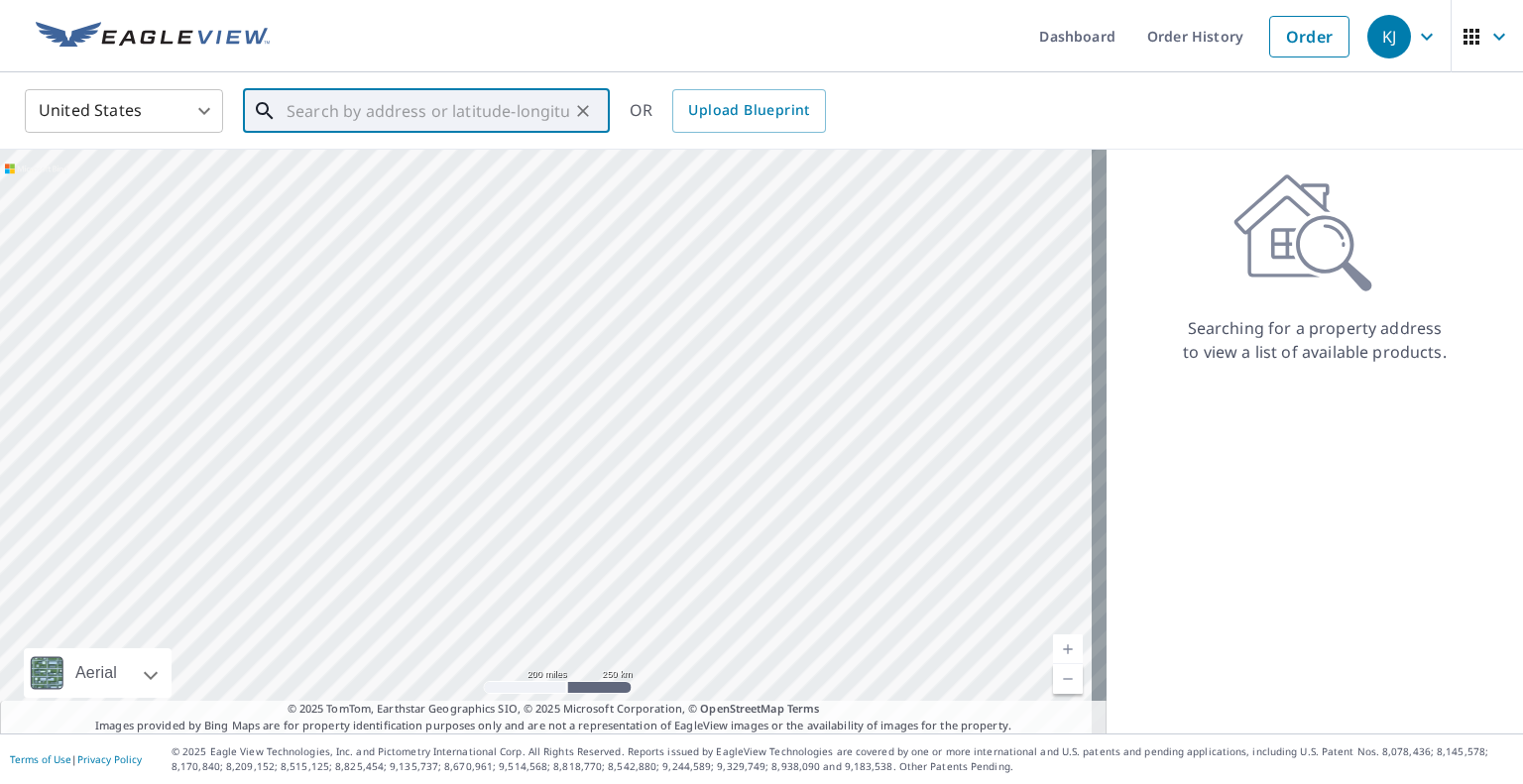 drag, startPoint x: 376, startPoint y: 117, endPoint x: 363, endPoint y: 110, distance: 14.764823 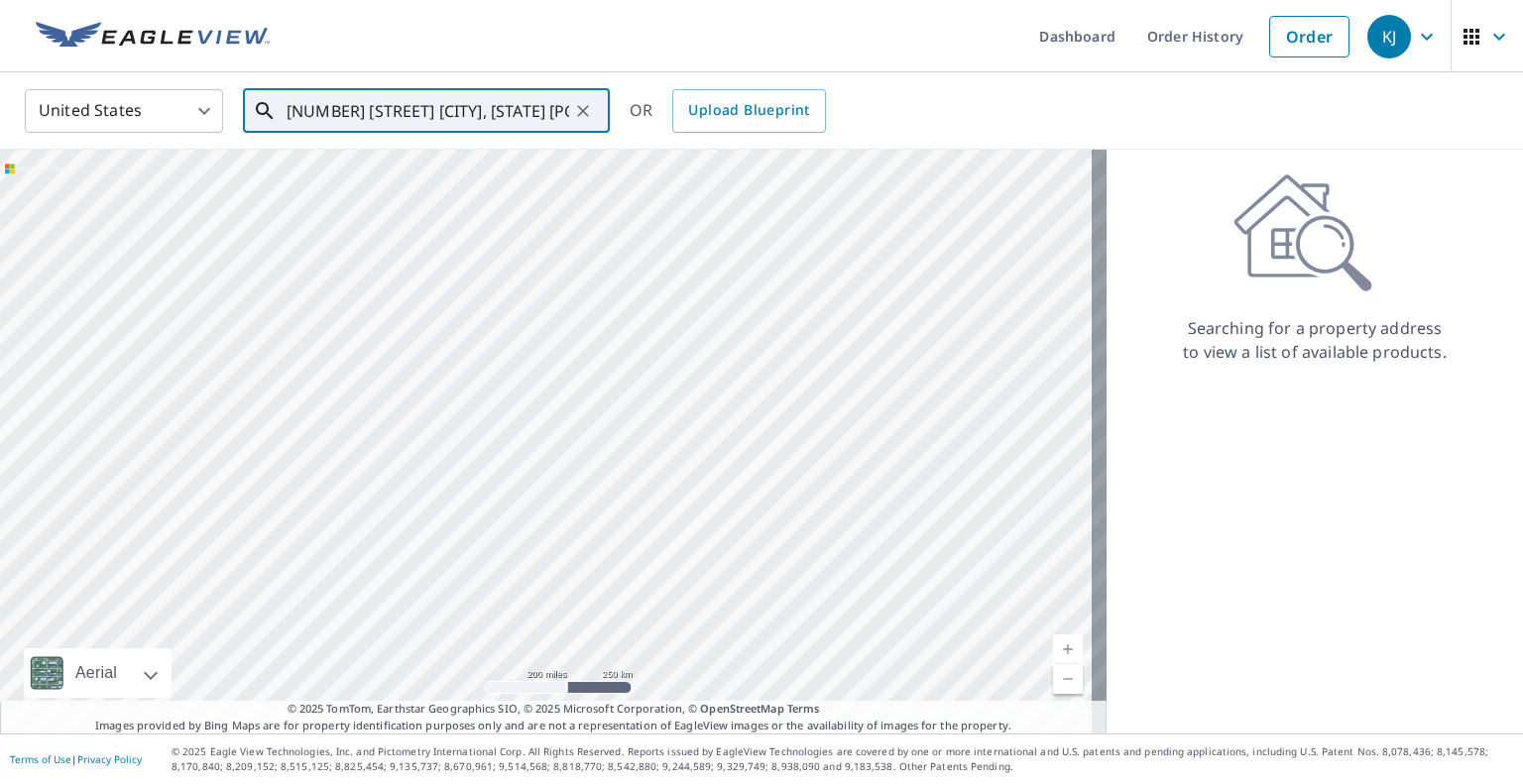 scroll, scrollTop: 0, scrollLeft: 25, axis: horizontal 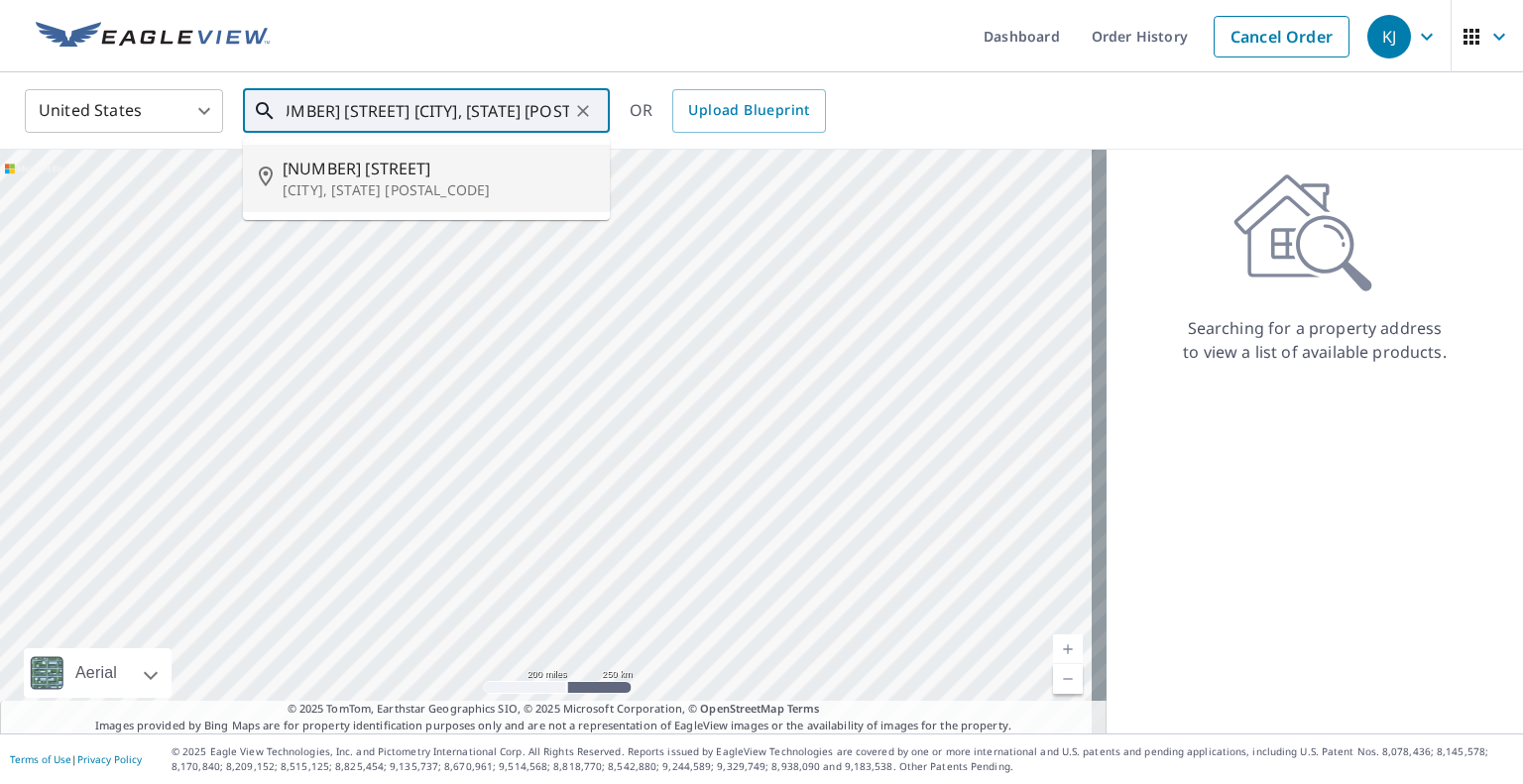 click on "[CITY], [STATE] [POSTAL_CODE]" at bounding box center (438, 190) 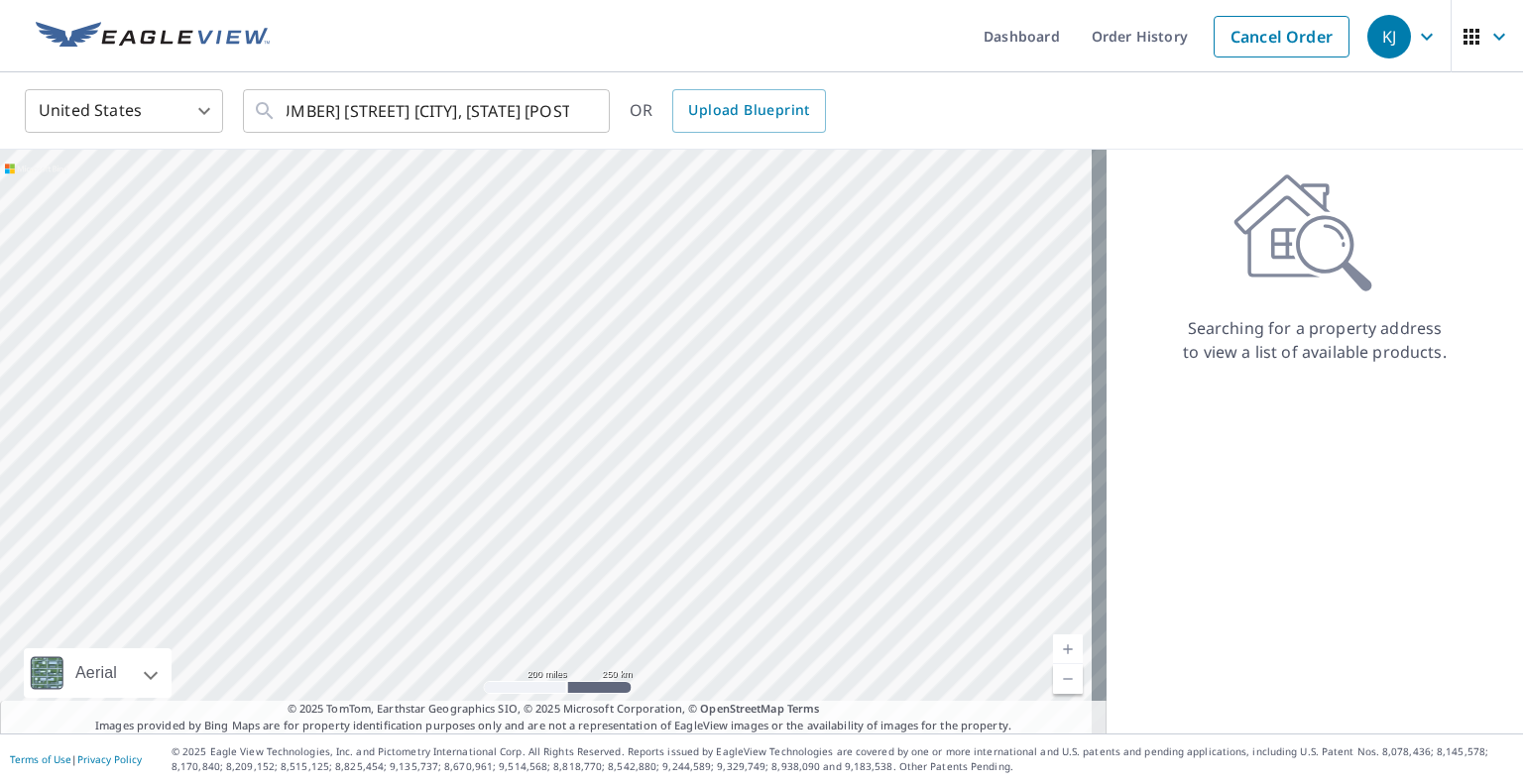 scroll, scrollTop: 0, scrollLeft: 0, axis: both 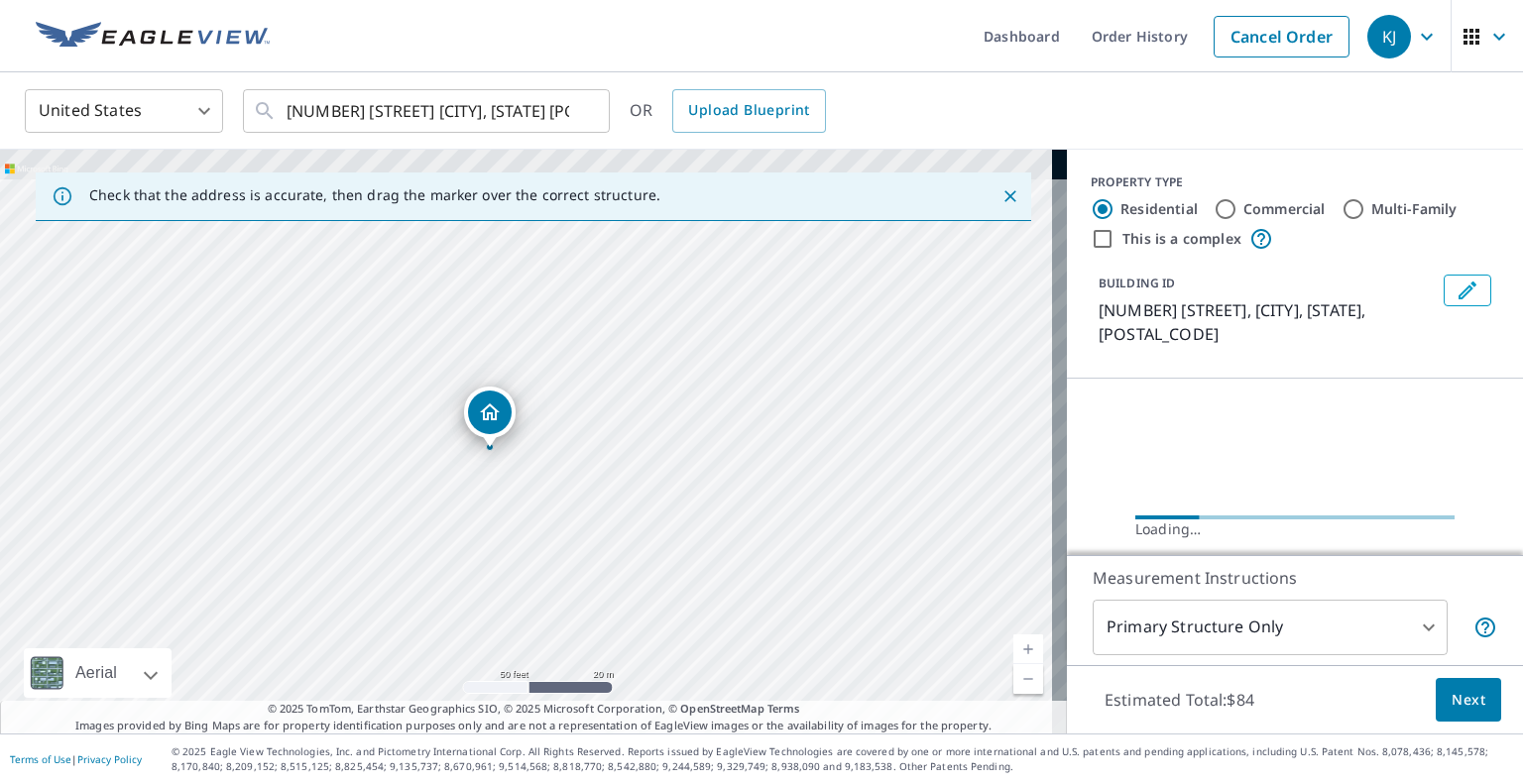 drag, startPoint x: 521, startPoint y: 347, endPoint x: 539, endPoint y: 575, distance: 228.70942 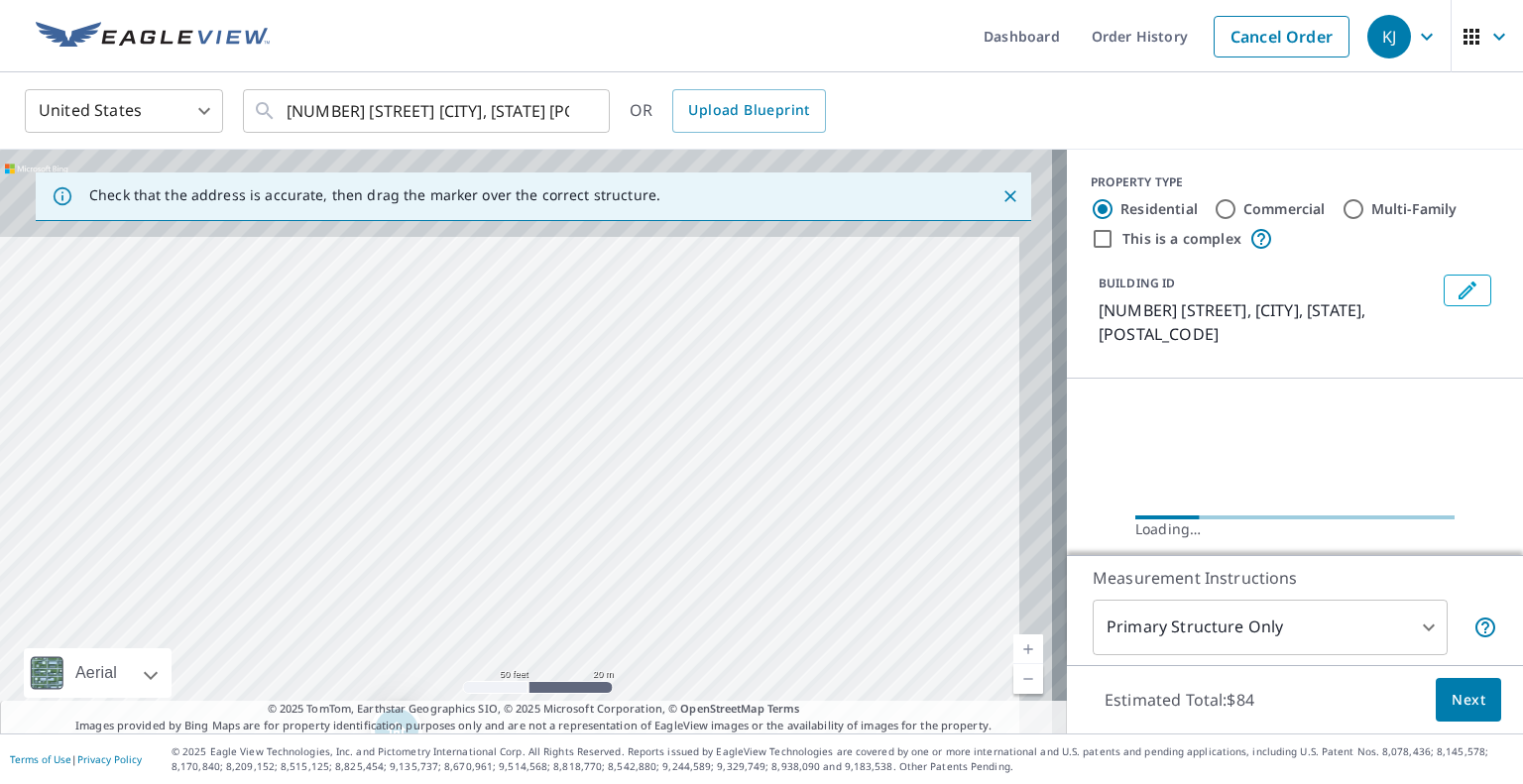 drag, startPoint x: 606, startPoint y: 392, endPoint x: 500, endPoint y: 737, distance: 360.91689 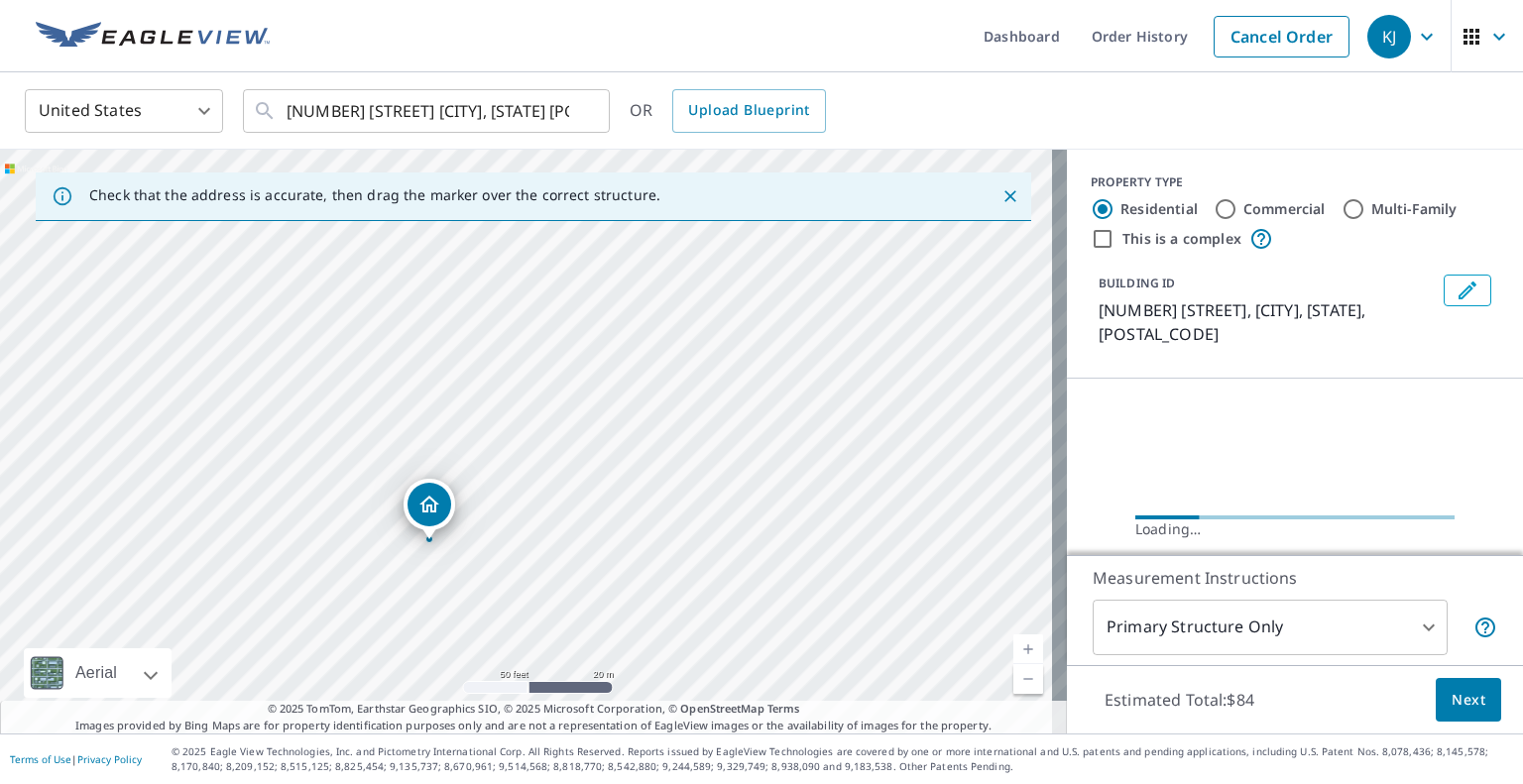 click on "[NUMBER] [STREET] [CITY], [STATE] [POSTAL_CODE]" at bounding box center [533, 441] 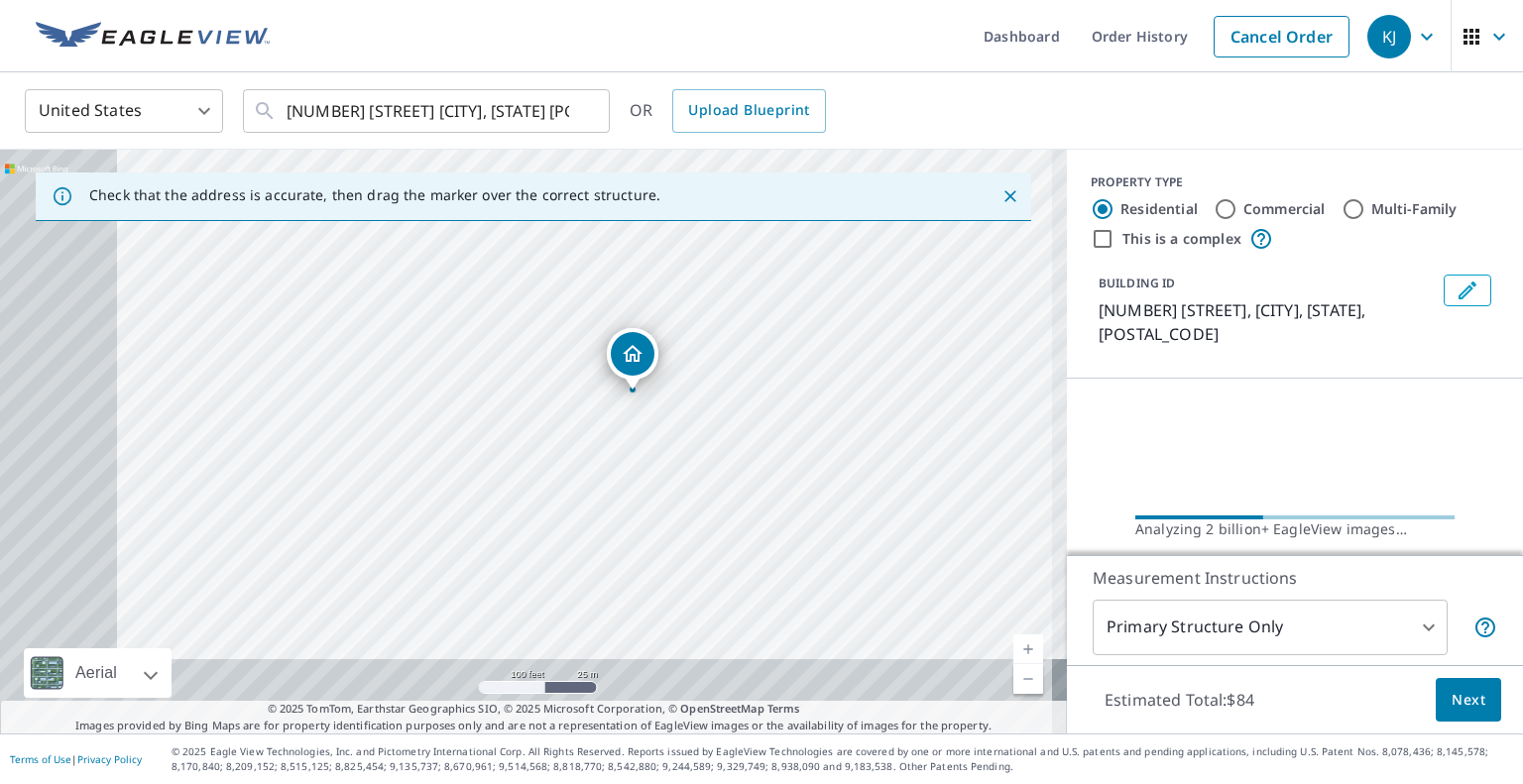 drag, startPoint x: 600, startPoint y: 435, endPoint x: 788, endPoint y: 373, distance: 197.95959 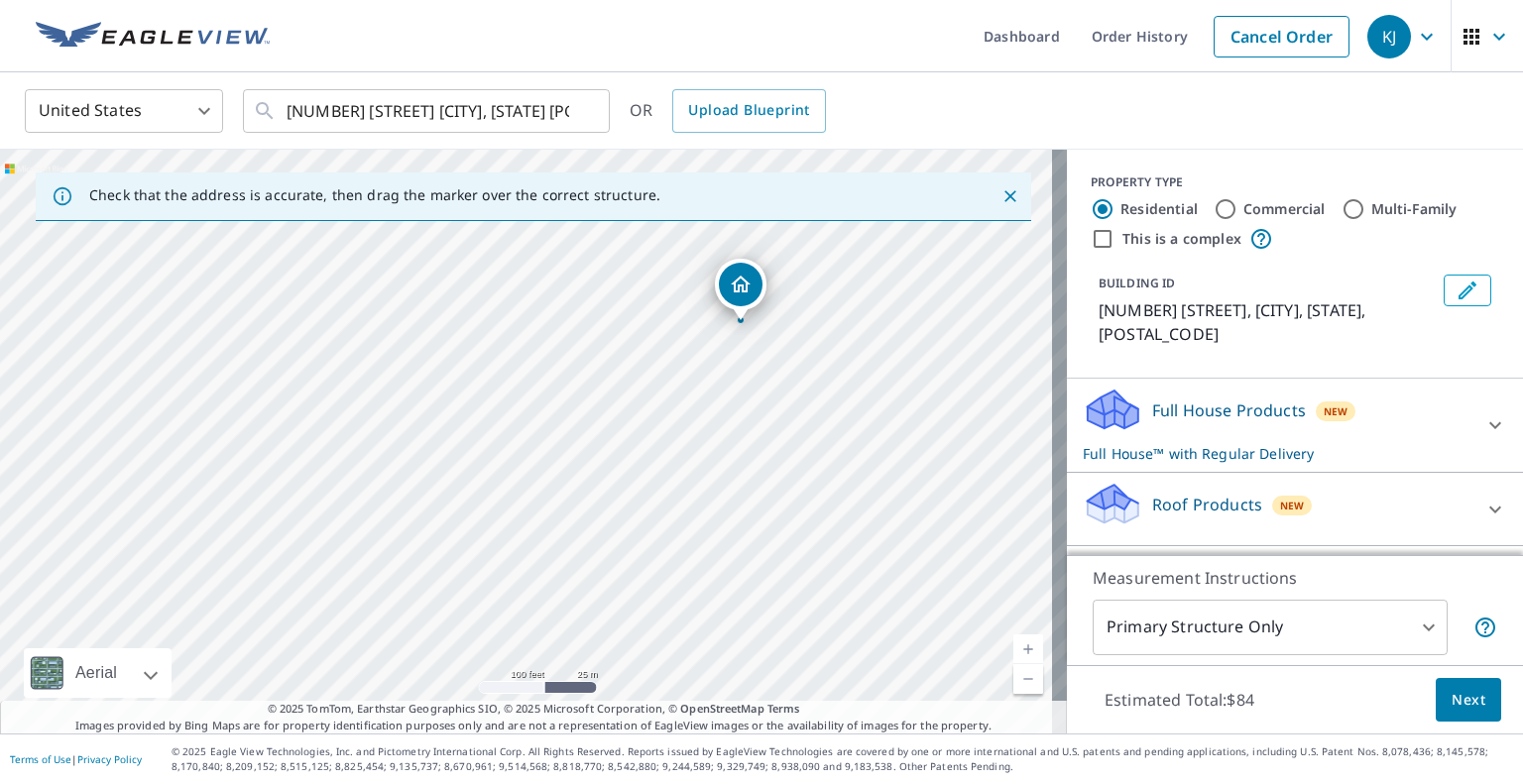 drag, startPoint x: 362, startPoint y: 565, endPoint x: 721, endPoint y: 320, distance: 434.63318 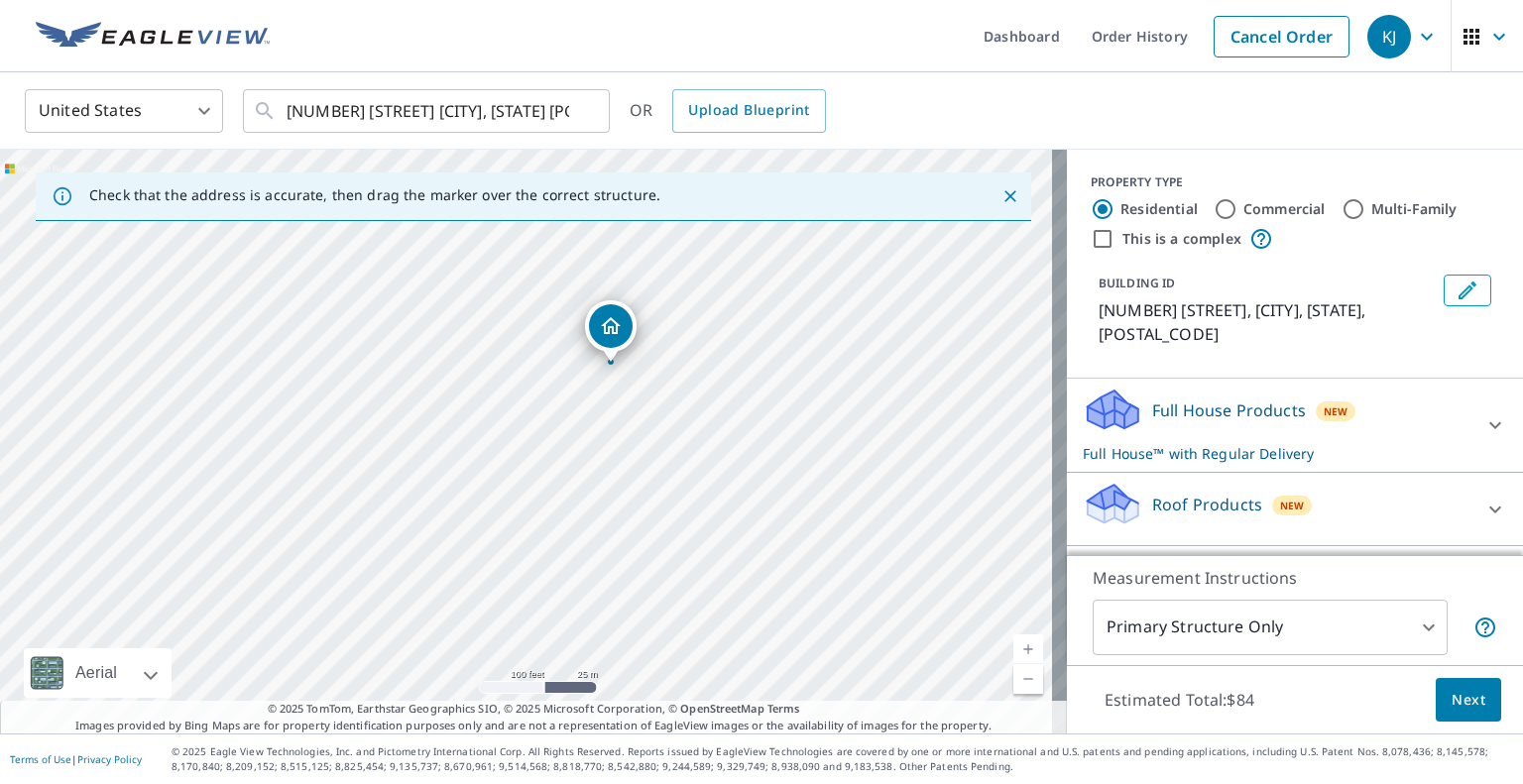 drag, startPoint x: 721, startPoint y: 320, endPoint x: 30, endPoint y: 621, distance: 753.7121 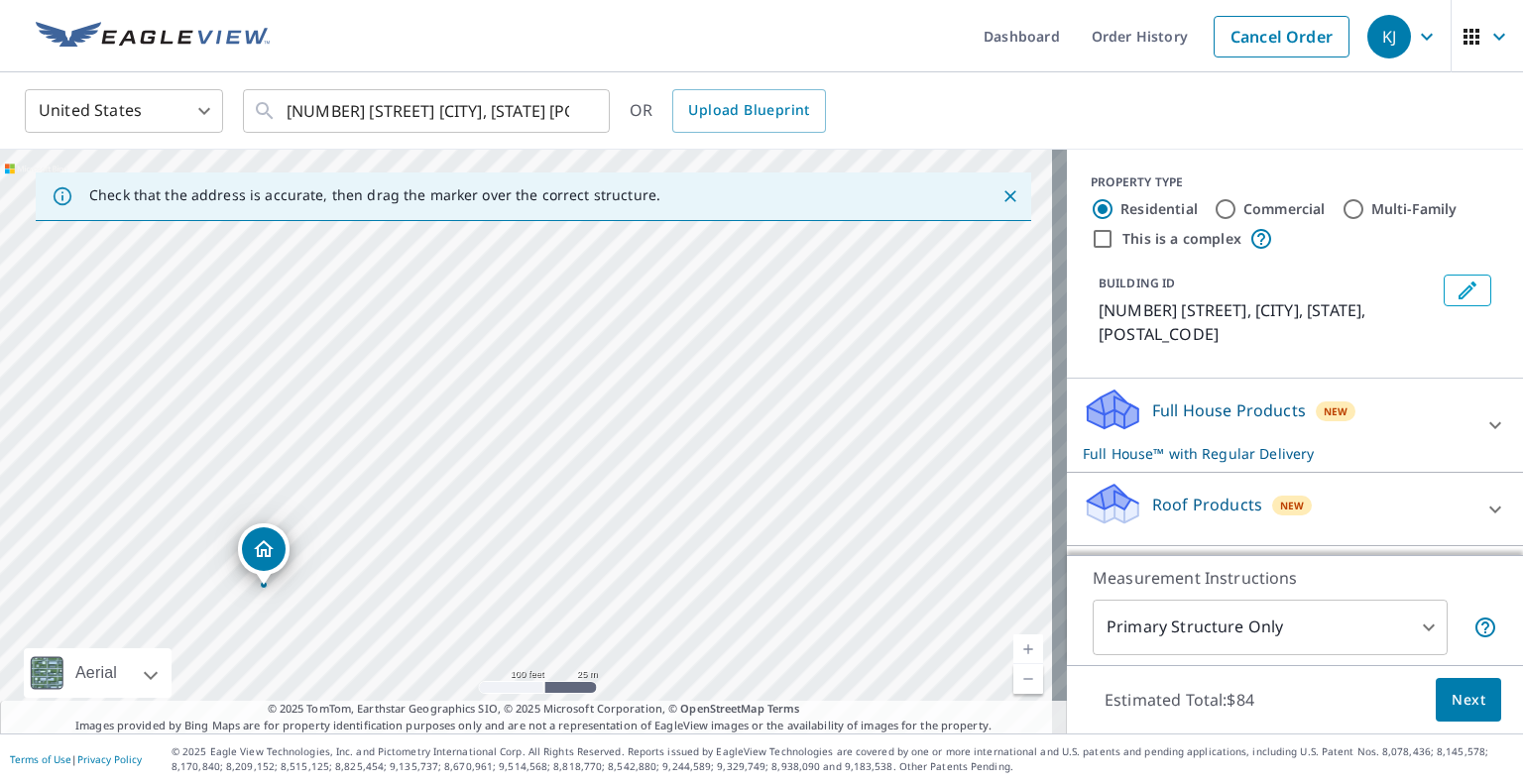 drag, startPoint x: 196, startPoint y: 504, endPoint x: 225, endPoint y: 619, distance: 118.60017 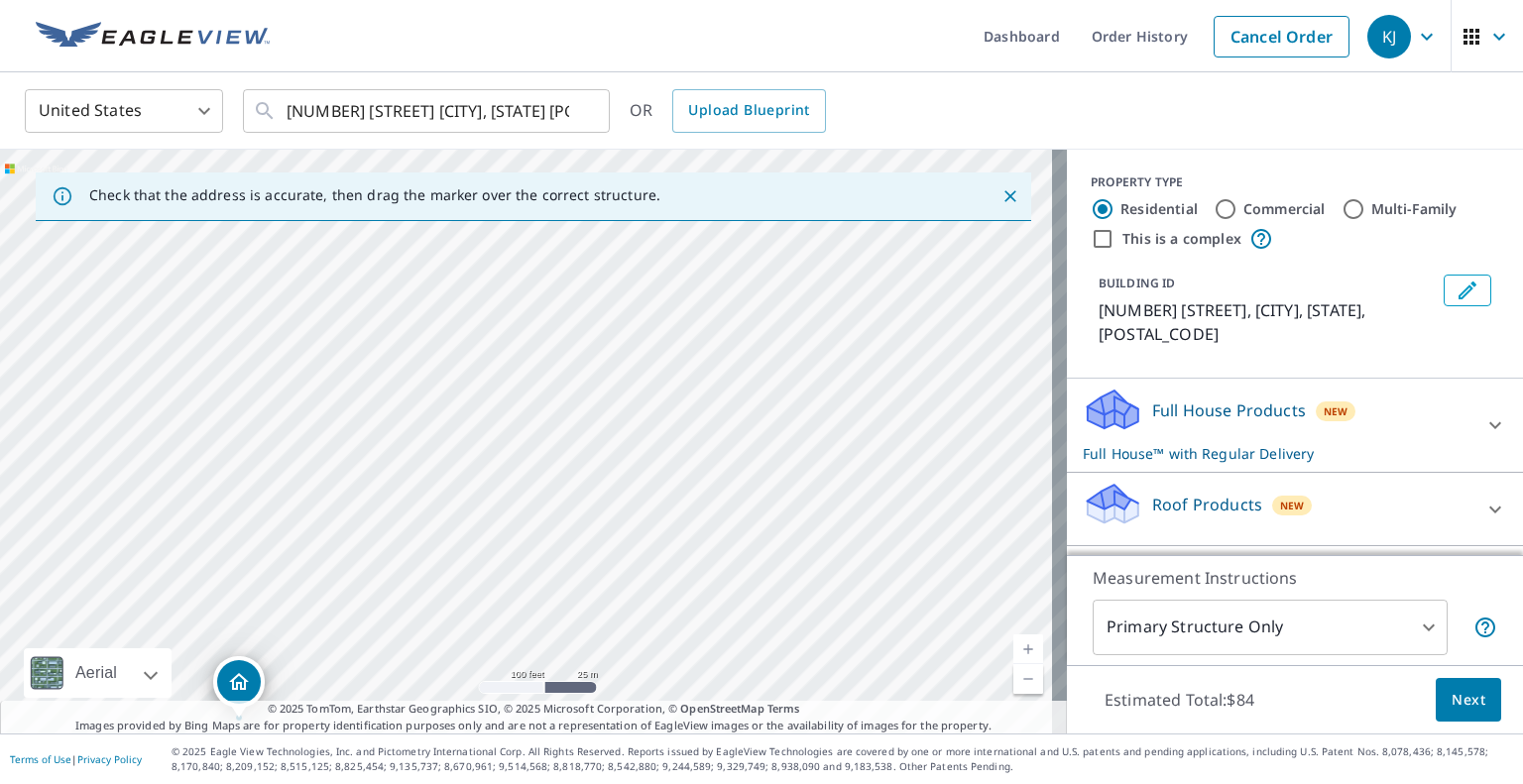 drag, startPoint x: 394, startPoint y: 503, endPoint x: 369, endPoint y: 635, distance: 134.34657 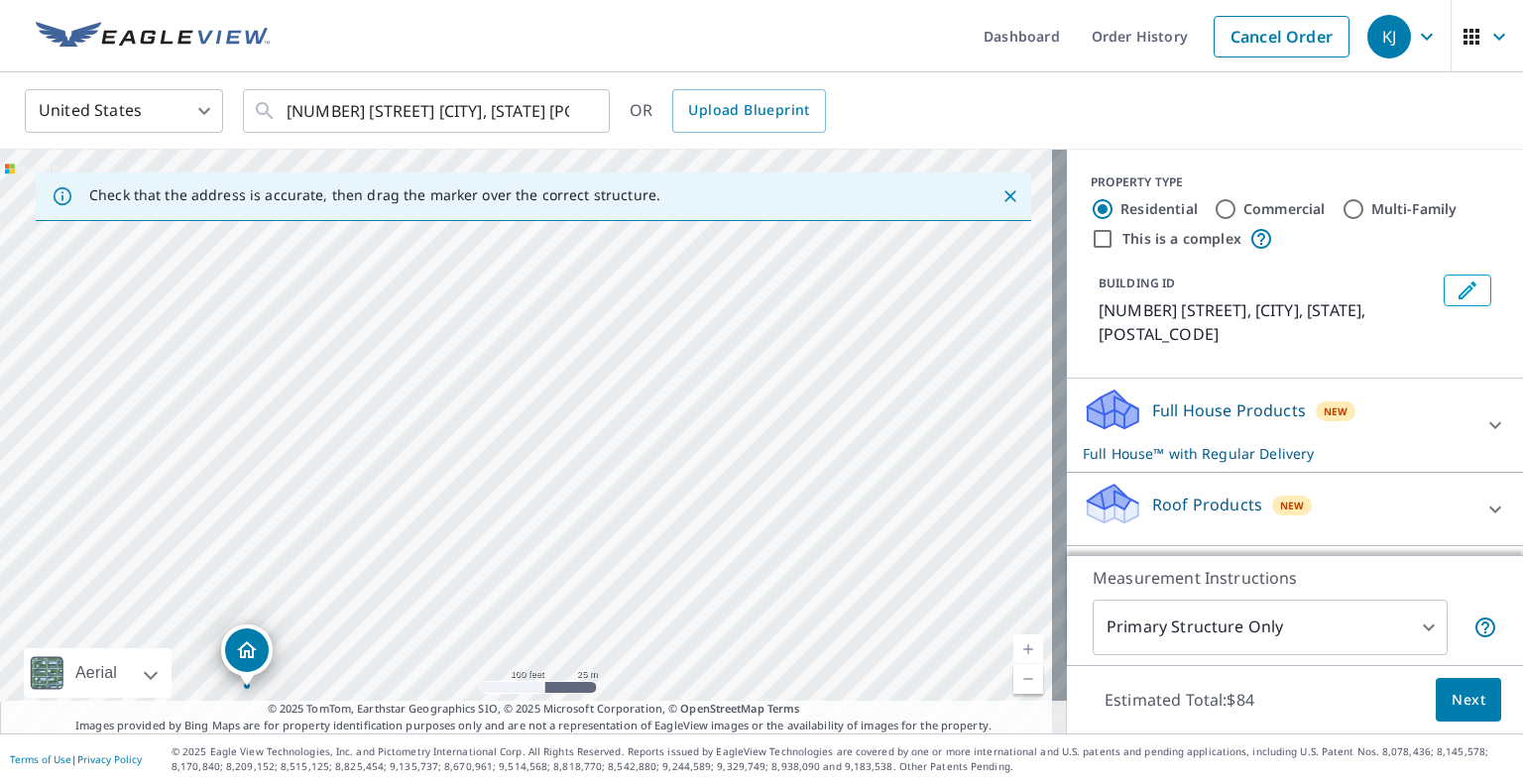 drag, startPoint x: 482, startPoint y: 447, endPoint x: 487, endPoint y: 431, distance: 16.763055 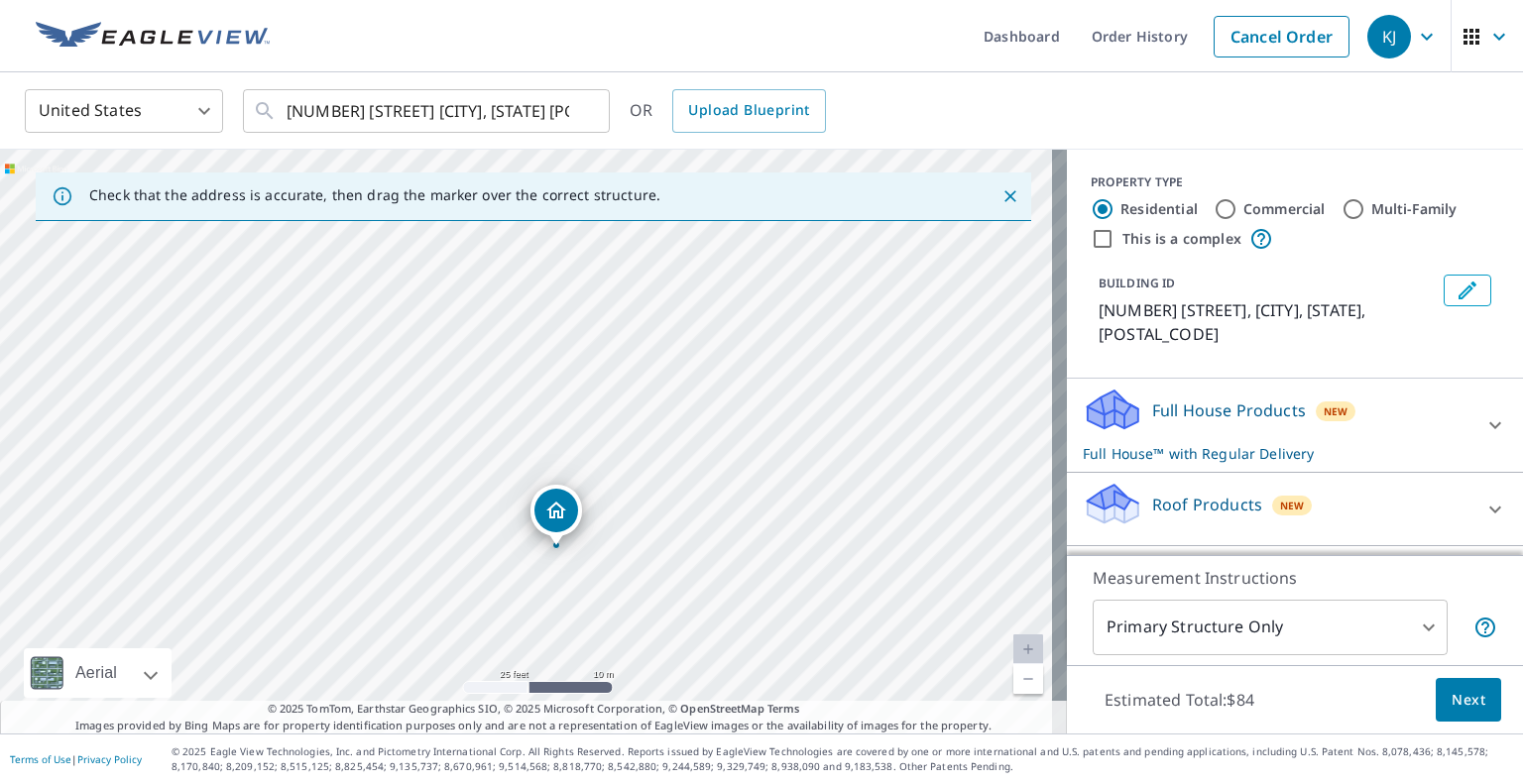 drag, startPoint x: 567, startPoint y: 510, endPoint x: 543, endPoint y: 550, distance: 46.647615 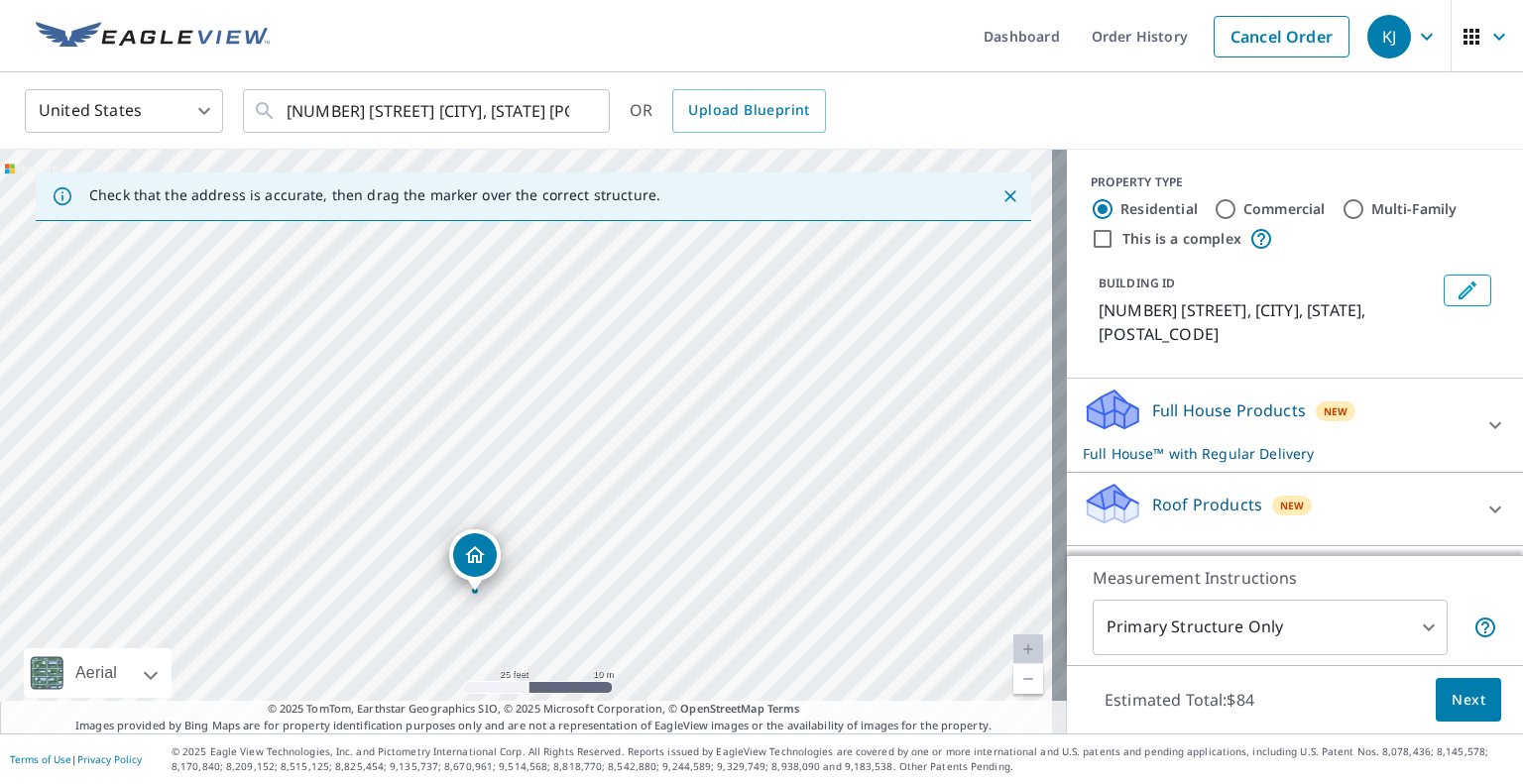 drag, startPoint x: 591, startPoint y: 453, endPoint x: 534, endPoint y: 613, distance: 169.84993 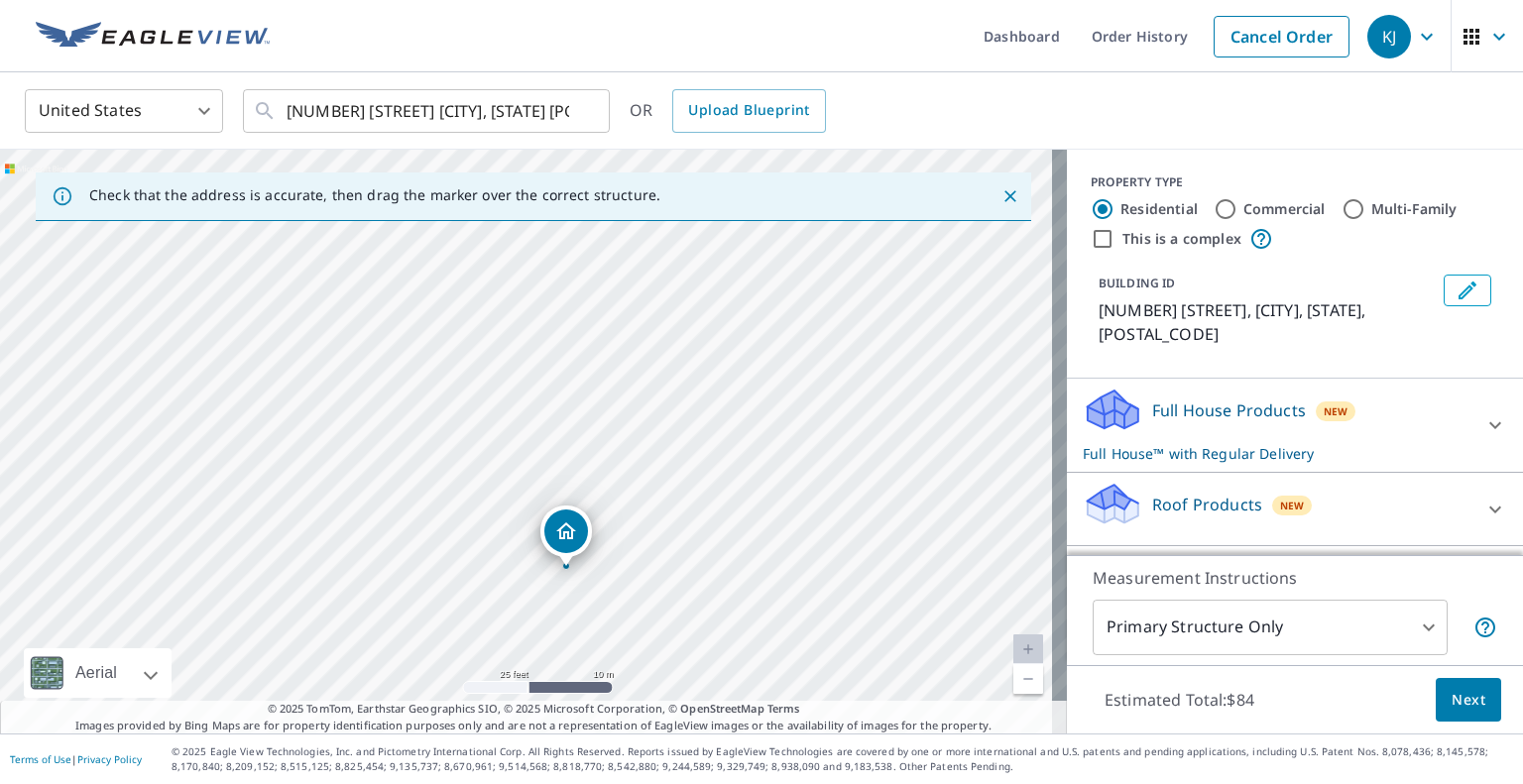 drag, startPoint x: 472, startPoint y: 558, endPoint x: 564, endPoint y: 526, distance: 97.40637 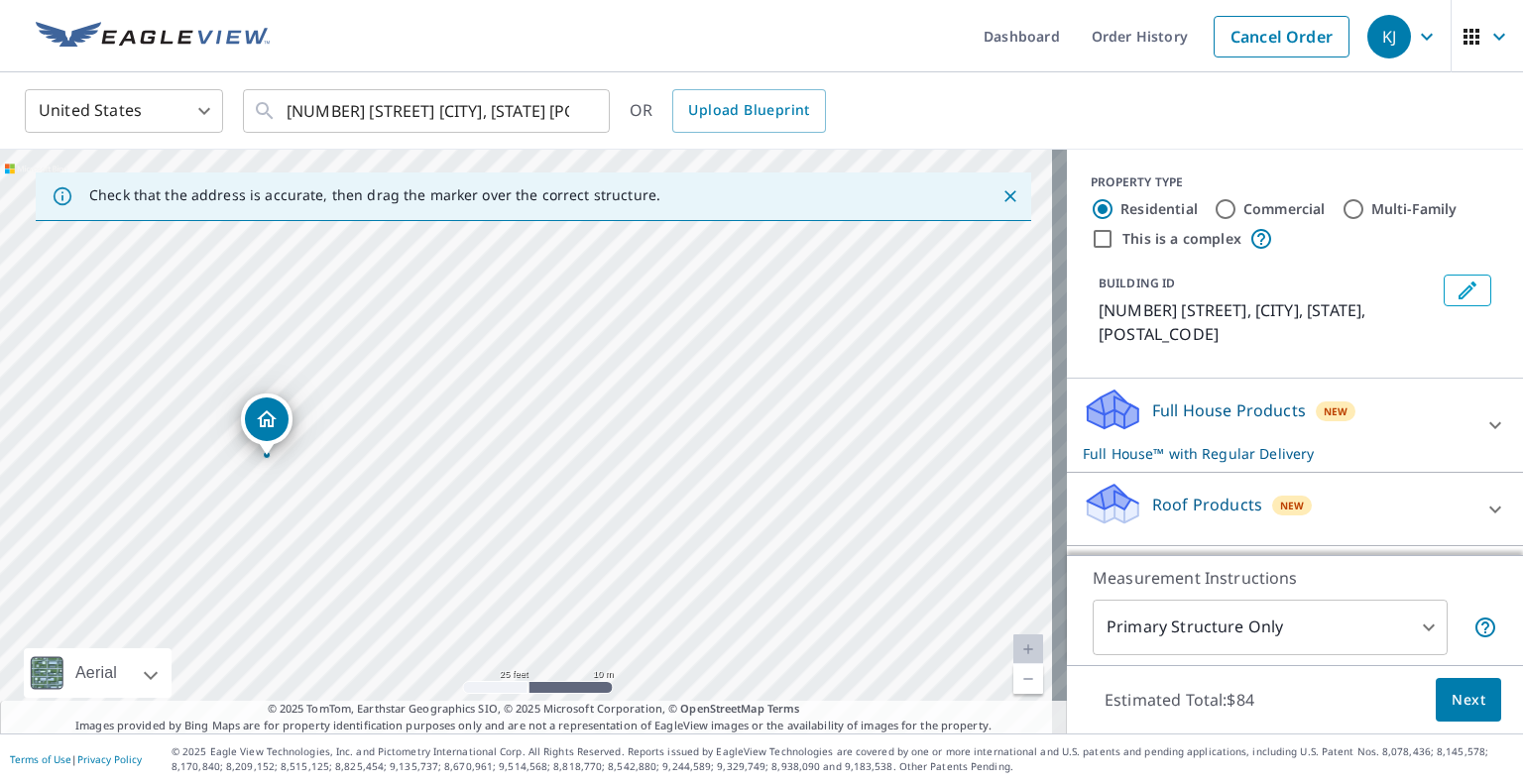 drag, startPoint x: 491, startPoint y: 521, endPoint x: 158, endPoint y: 549, distance: 334.1751 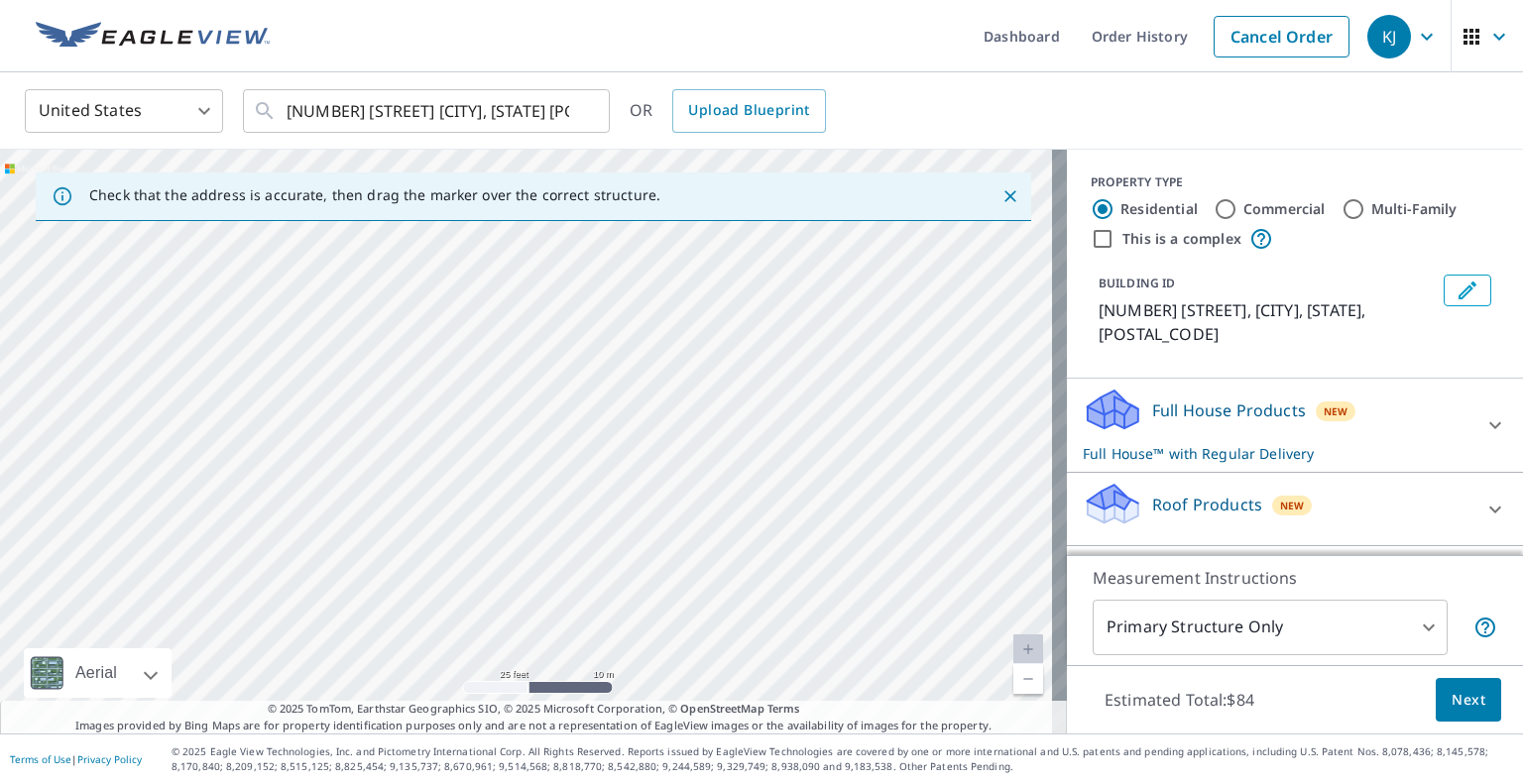 drag, startPoint x: 788, startPoint y: 325, endPoint x: 412, endPoint y: 499, distance: 414.30906 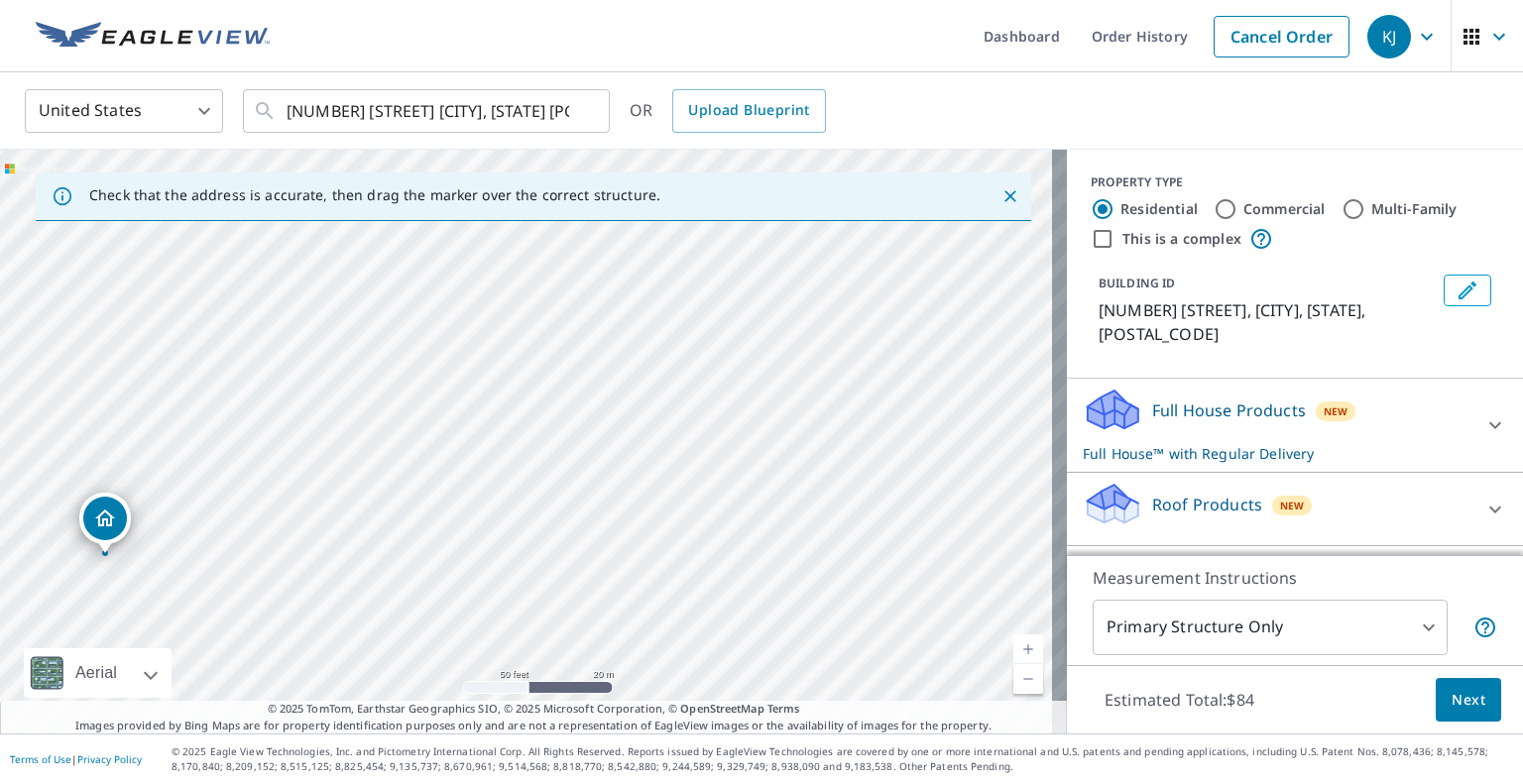 drag, startPoint x: 412, startPoint y: 521, endPoint x: 516, endPoint y: 479, distance: 112.1606 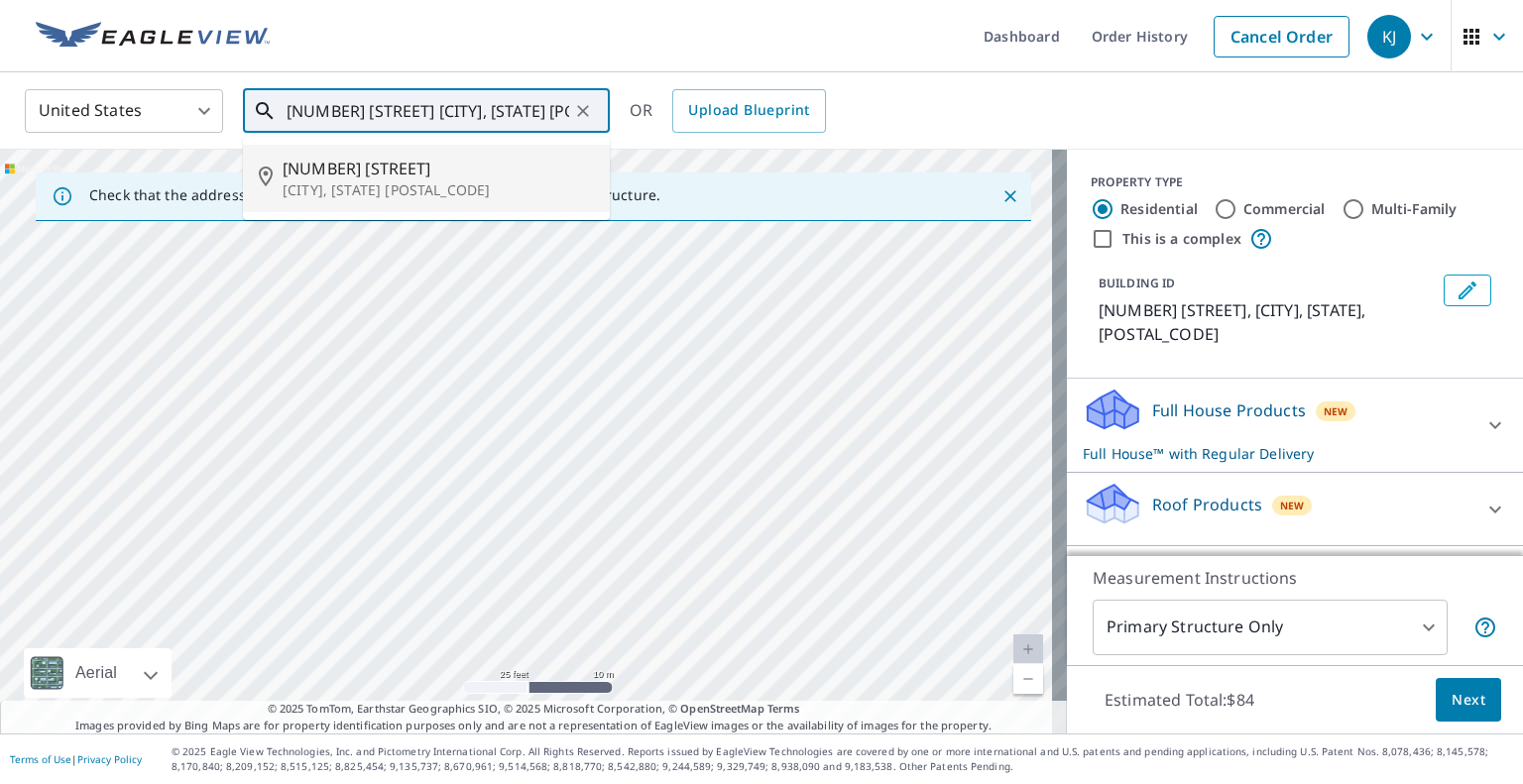click on "[NUMBER] [STREET] [CITY], [STATE] [POSTAL_CODE]" at bounding box center [427, 111] 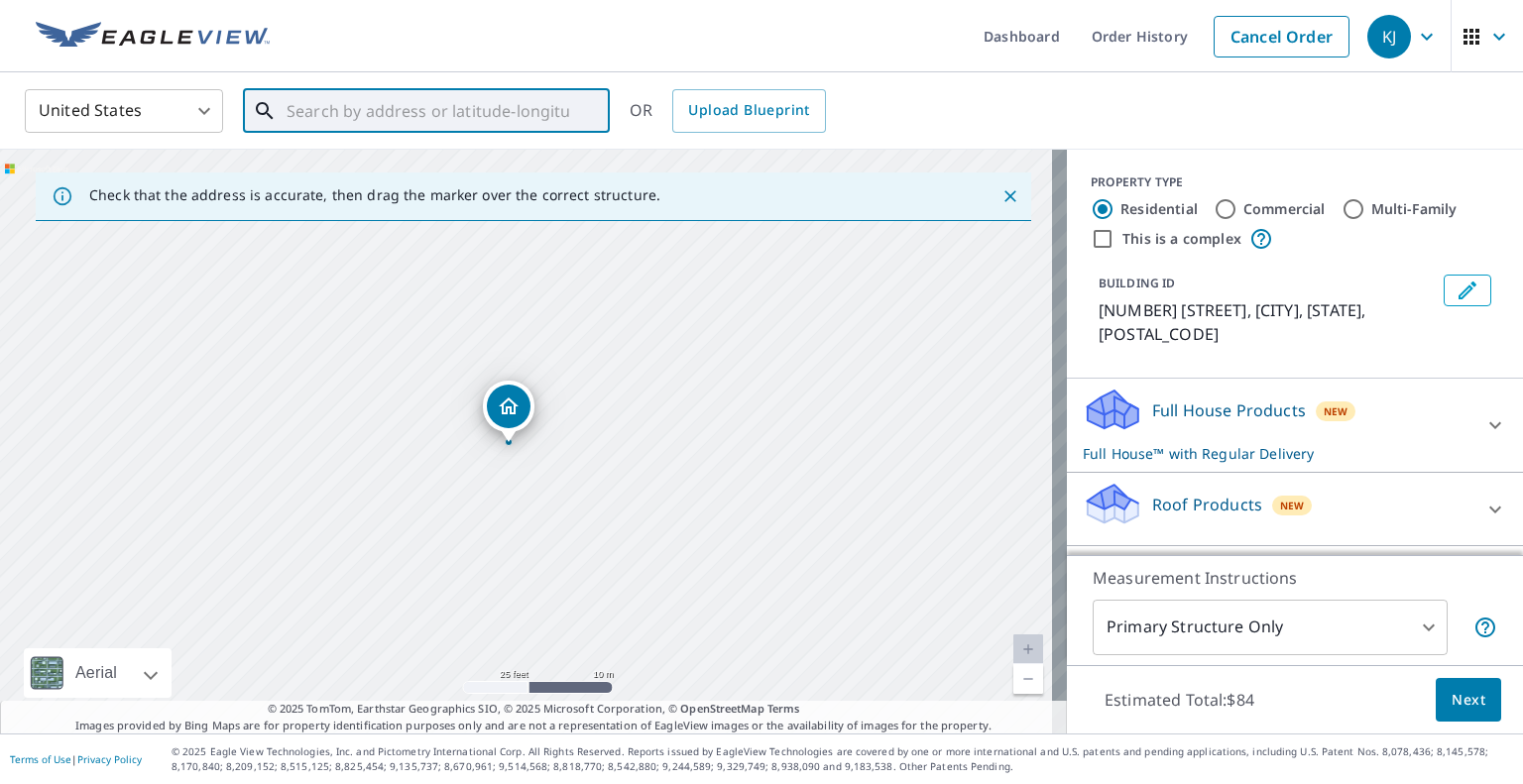 drag, startPoint x: 597, startPoint y: 475, endPoint x: 190, endPoint y: 571, distance: 418.16863 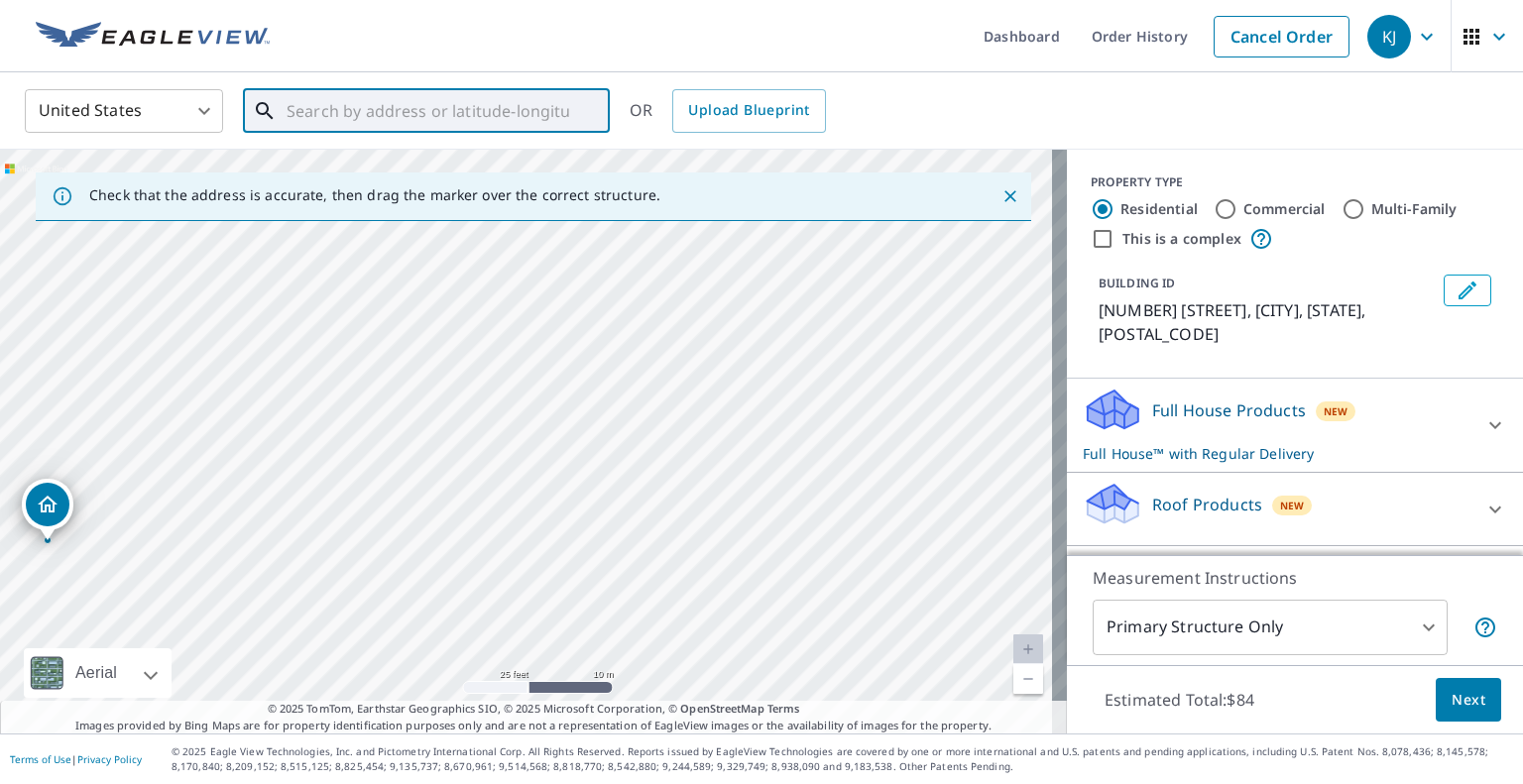 drag, startPoint x: 678, startPoint y: 456, endPoint x: 430, endPoint y: 431, distance: 249.2569 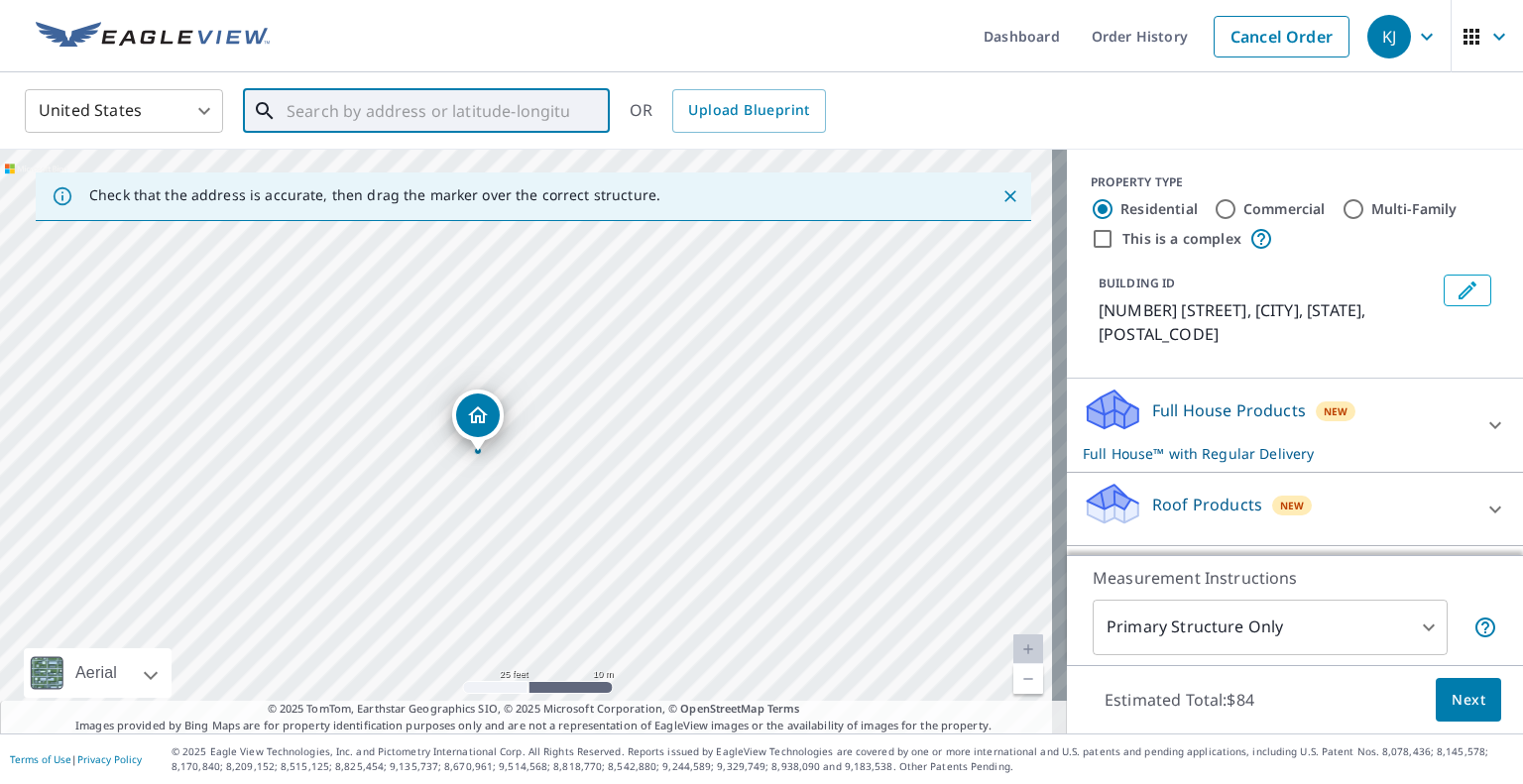 drag, startPoint x: 423, startPoint y: 431, endPoint x: 1157, endPoint y: 363, distance: 737.1431 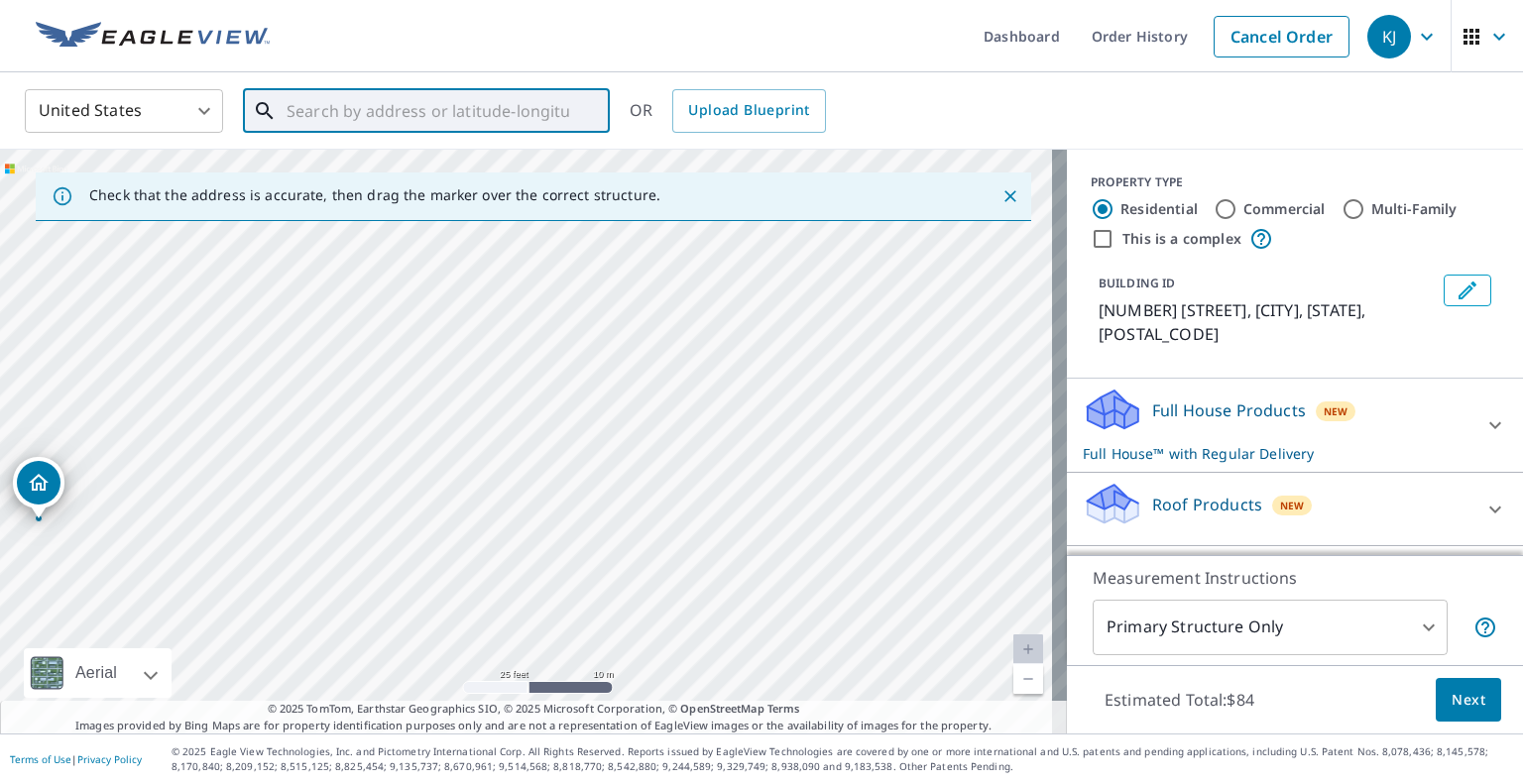click on "[NUMBER] [STREET] [CITY], [STATE] [POSTAL_CODE]" at bounding box center (533, 441) 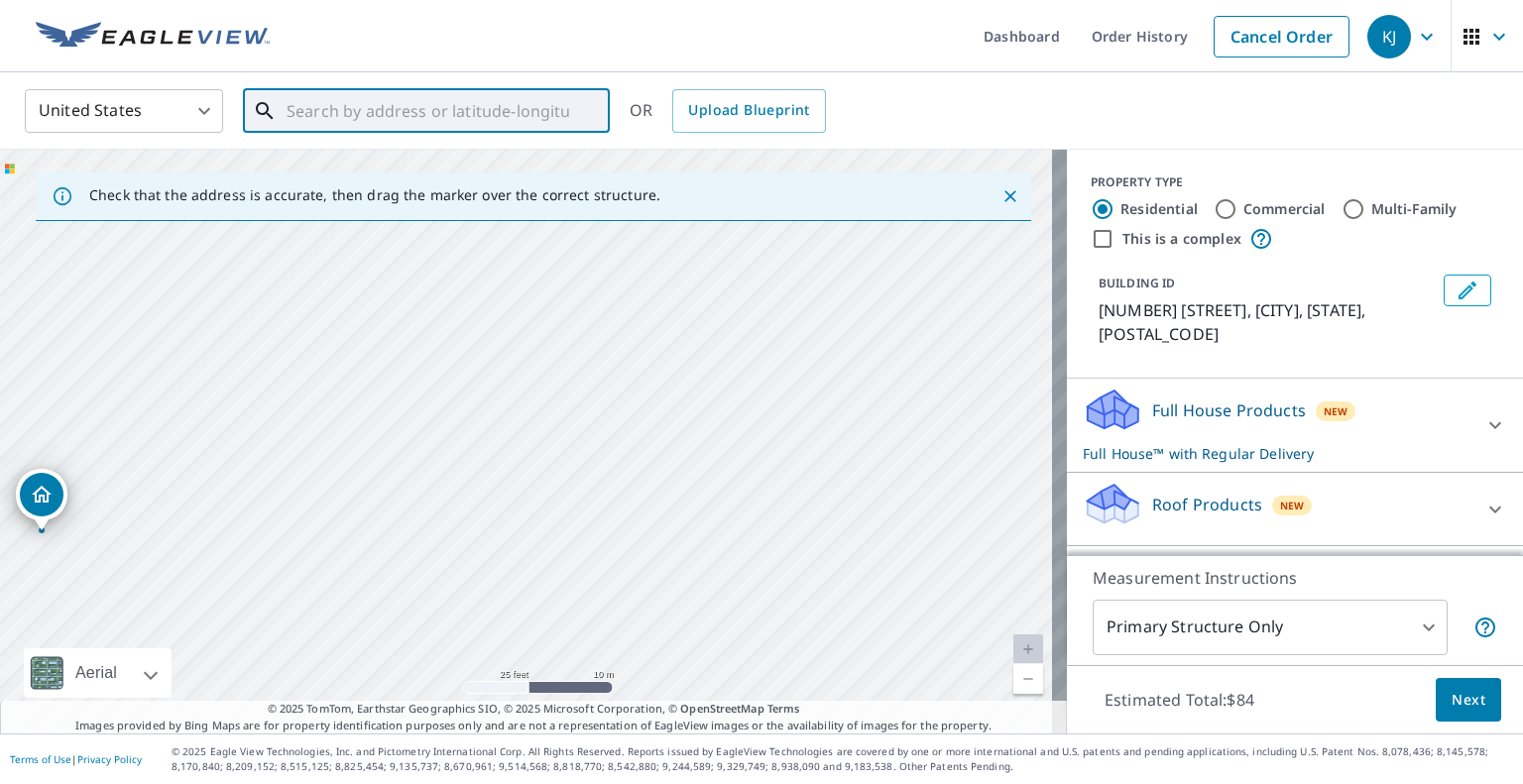 drag, startPoint x: 568, startPoint y: 403, endPoint x: 595, endPoint y: 519, distance: 119.100798 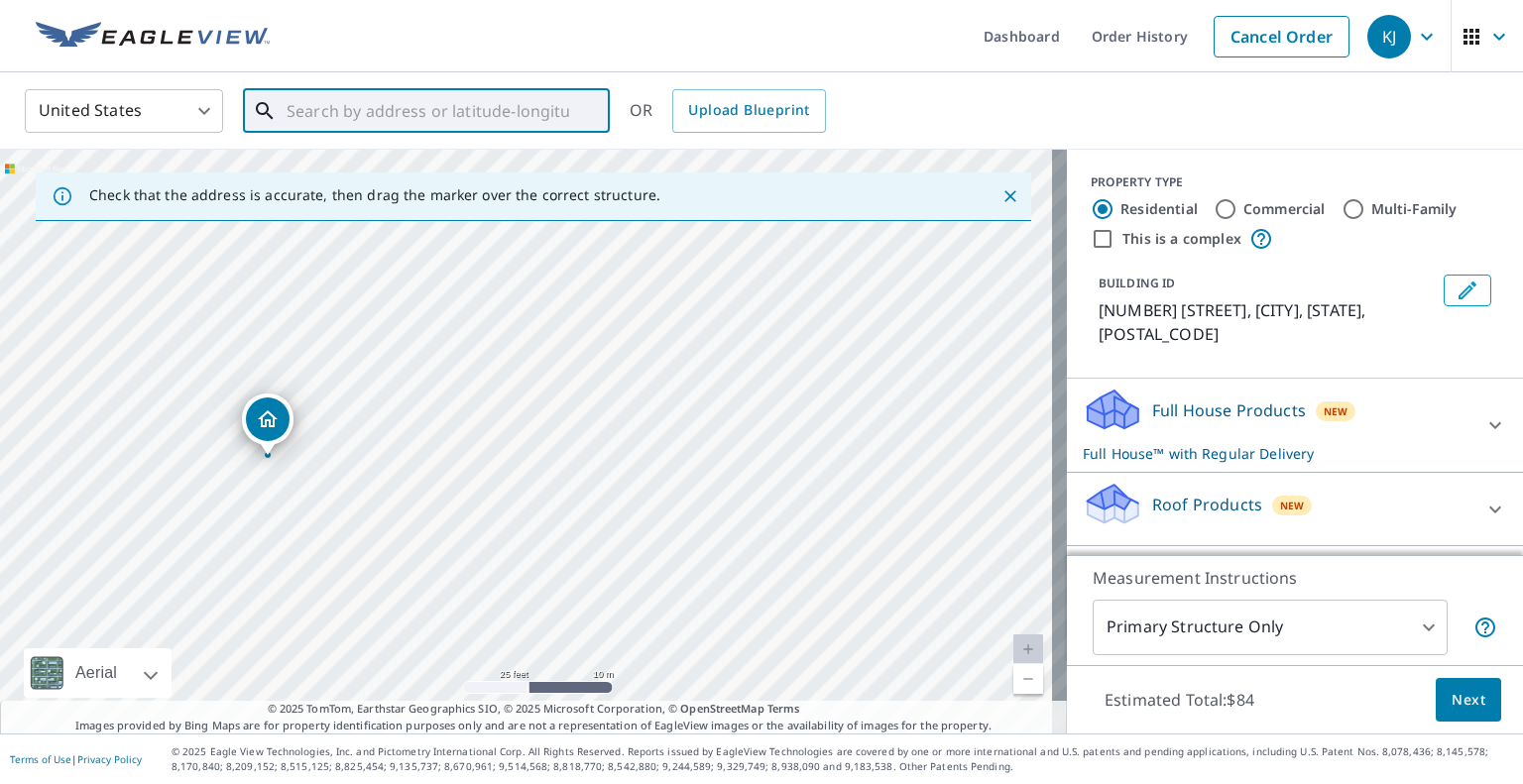 drag, startPoint x: 662, startPoint y: 525, endPoint x: 873, endPoint y: 342, distance: 279.3027 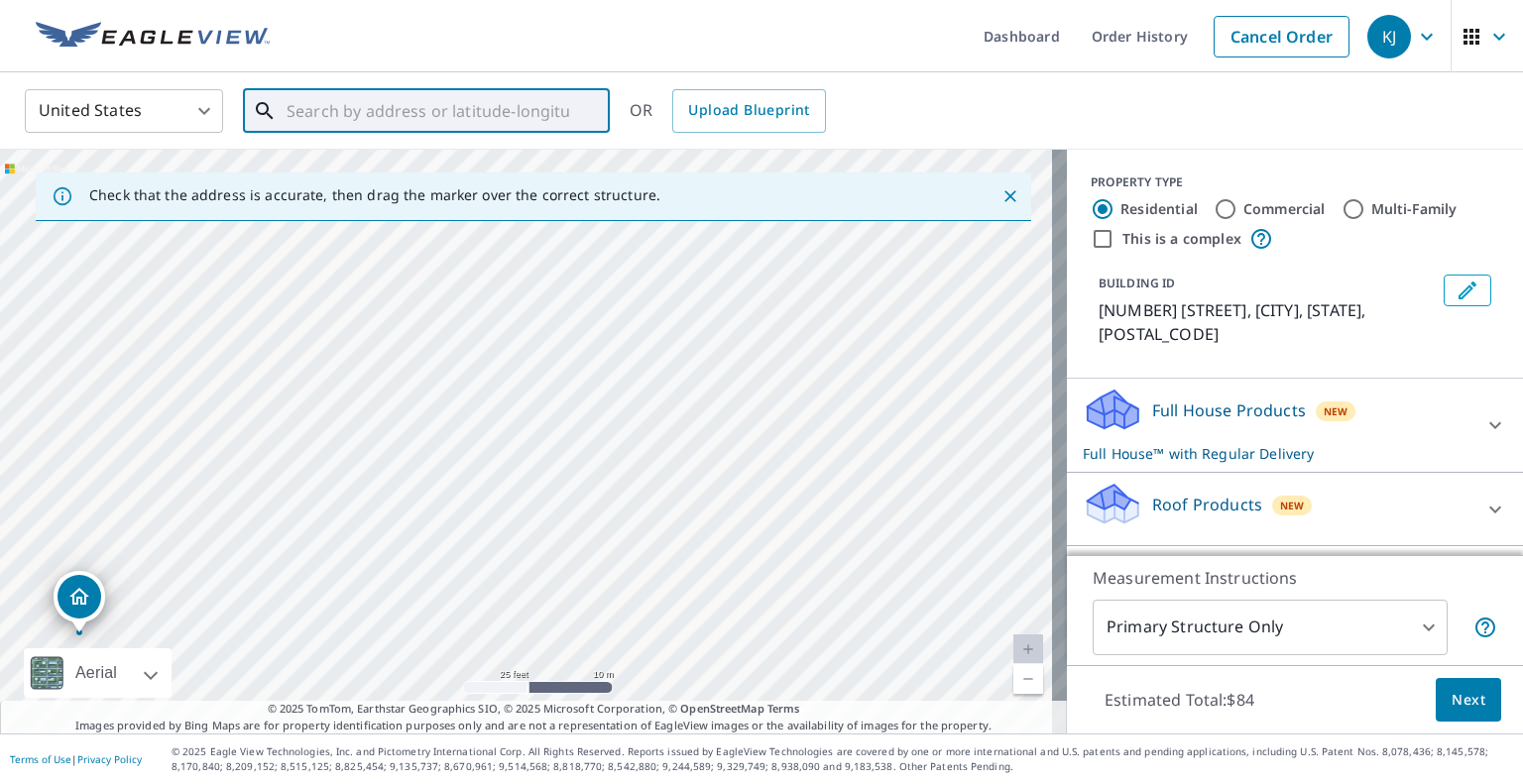 drag, startPoint x: 725, startPoint y: 339, endPoint x: 508, endPoint y: 533, distance: 291.07559 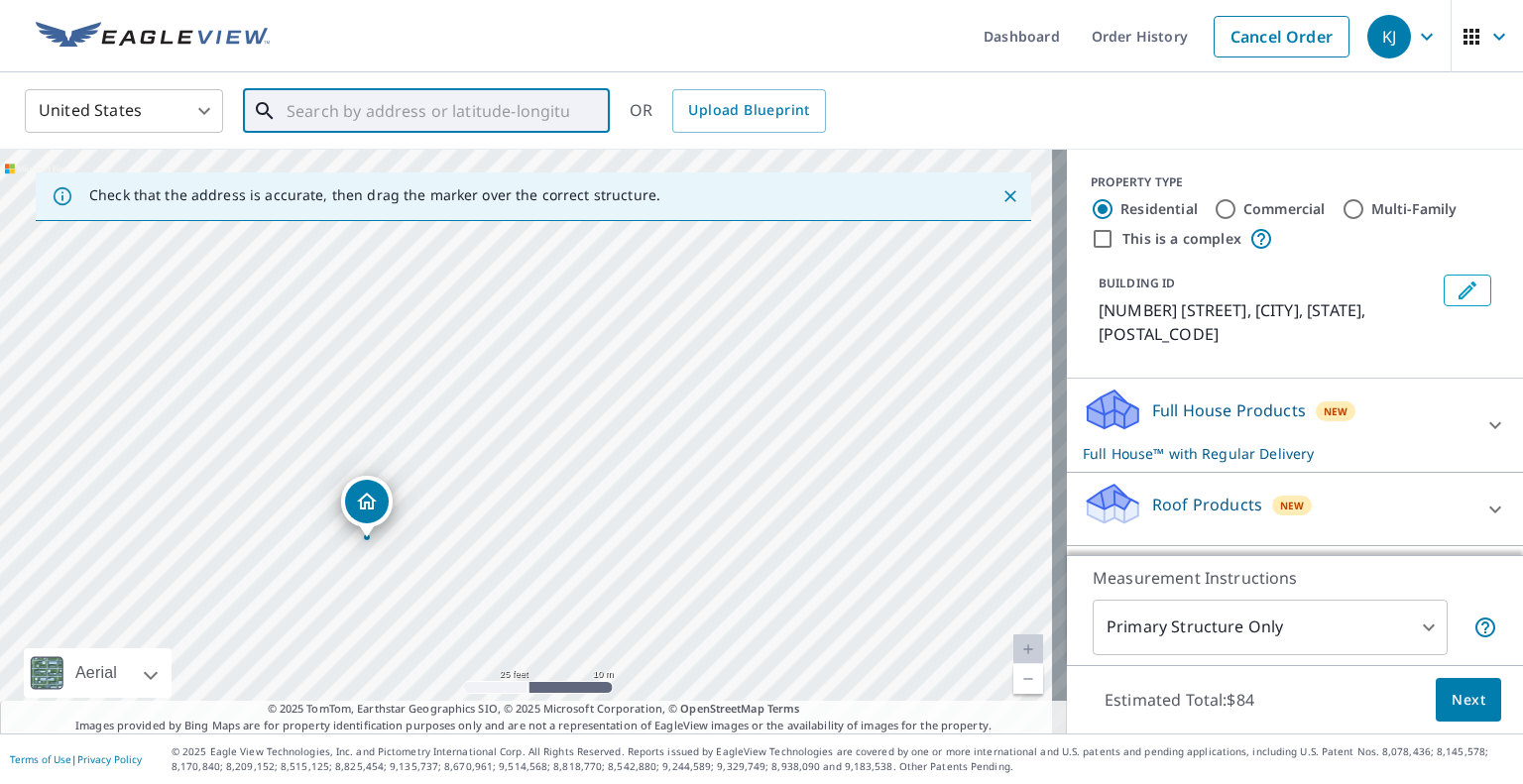 drag, startPoint x: 754, startPoint y: 439, endPoint x: 947, endPoint y: 401, distance: 196.70536 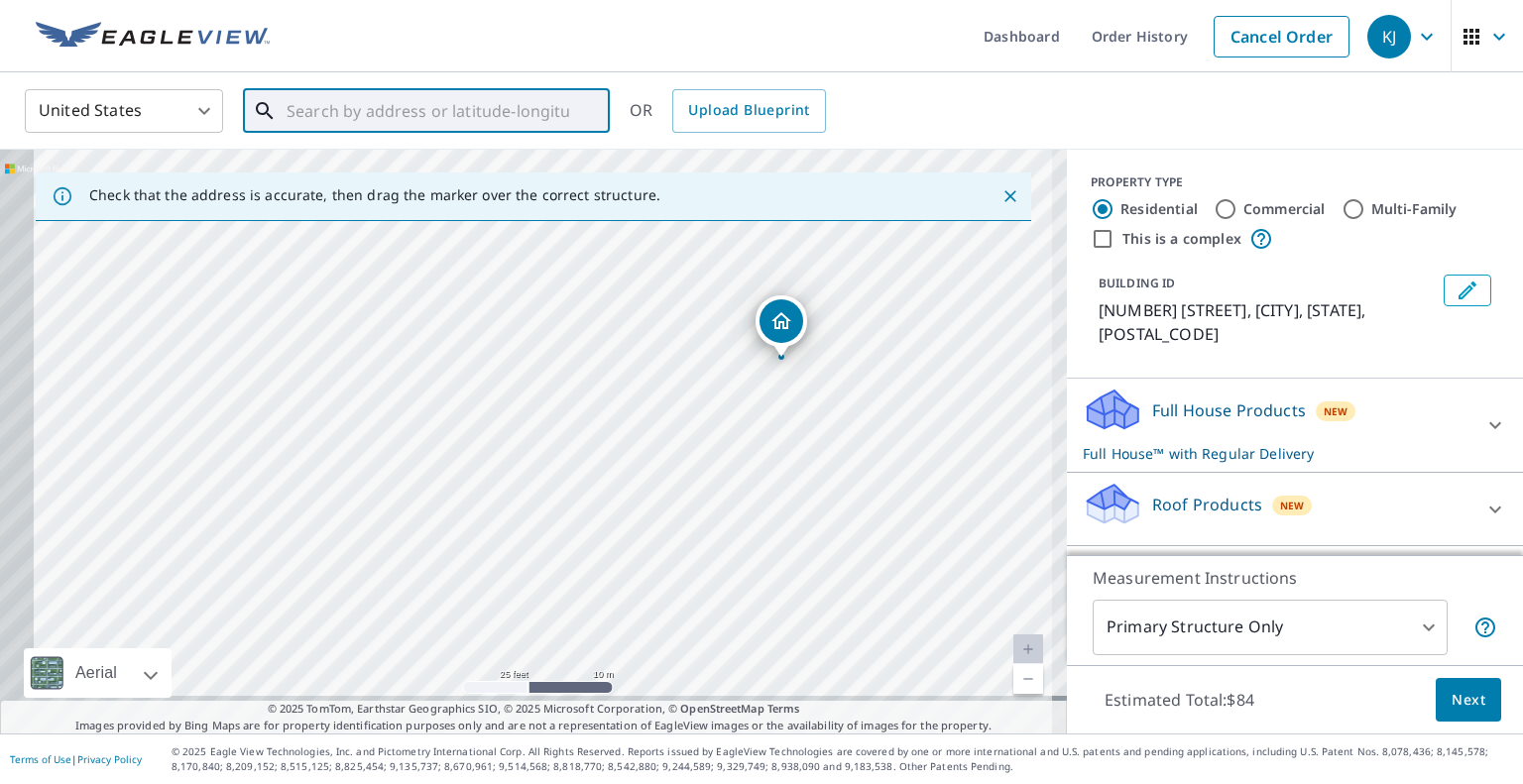 drag, startPoint x: 745, startPoint y: 490, endPoint x: 1029, endPoint y: 332, distance: 324.9923 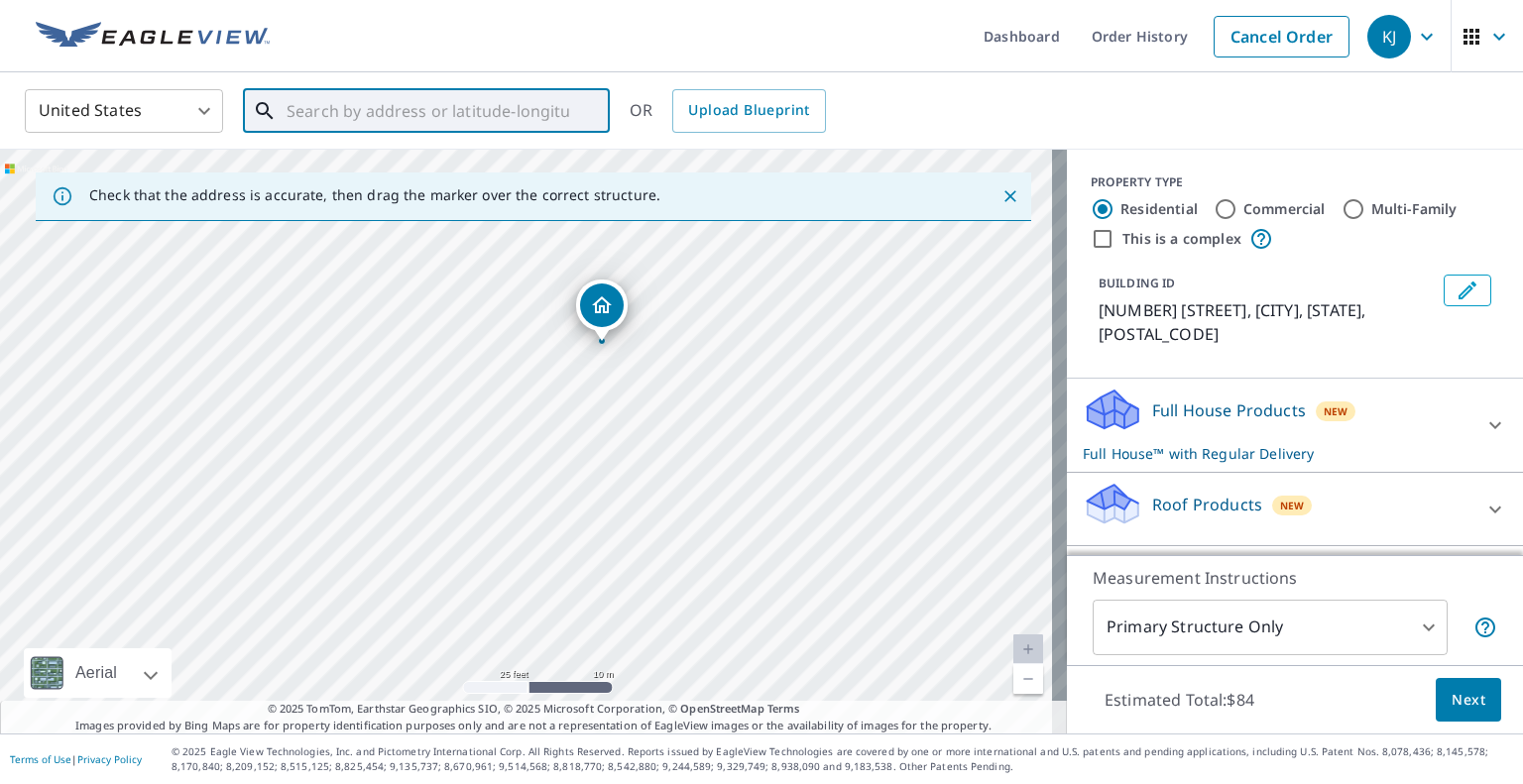 drag, startPoint x: 750, startPoint y: 433, endPoint x: 110, endPoint y: 310, distance: 651.7124 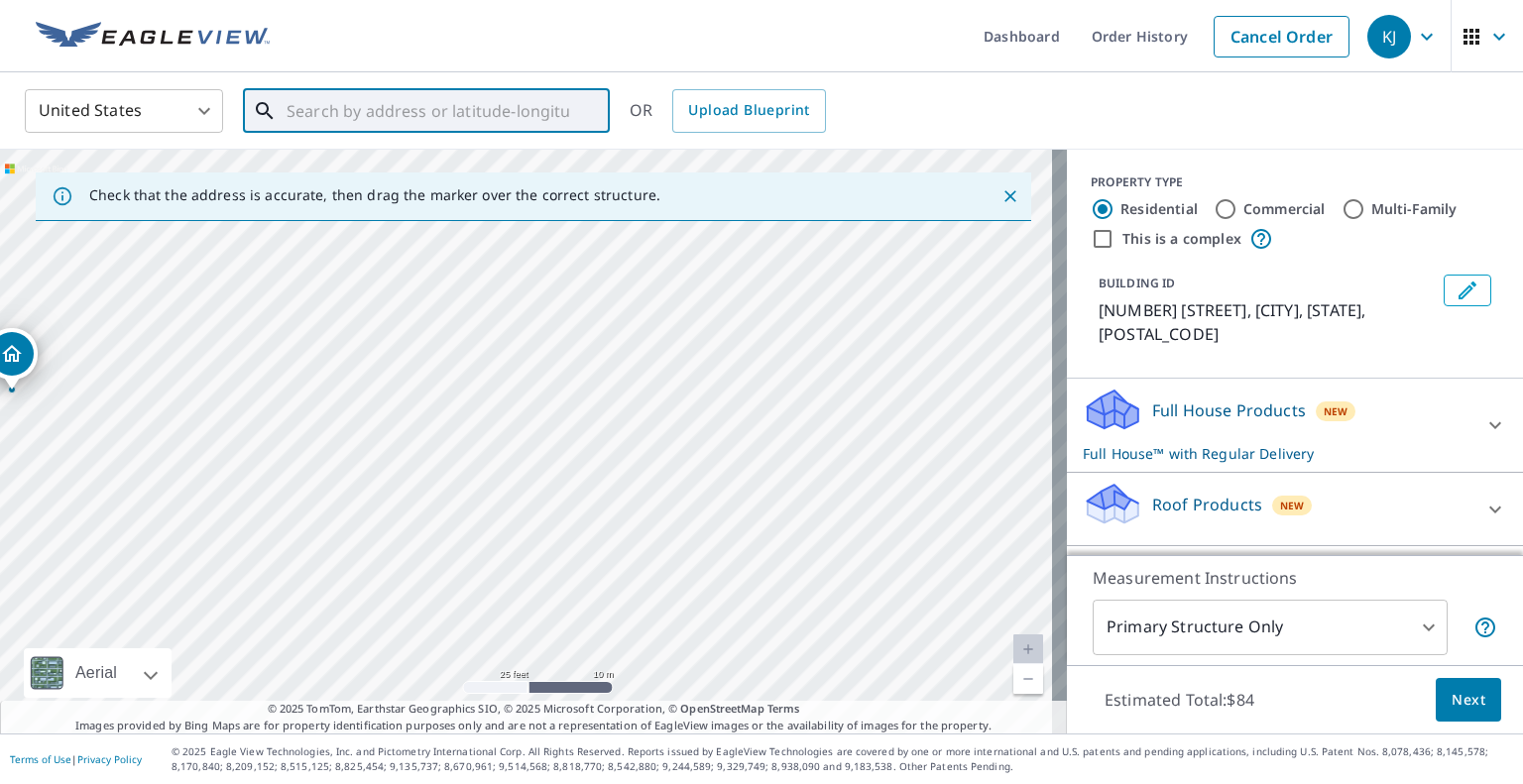 drag, startPoint x: 646, startPoint y: 365, endPoint x: 496, endPoint y: 514, distance: 211.42611 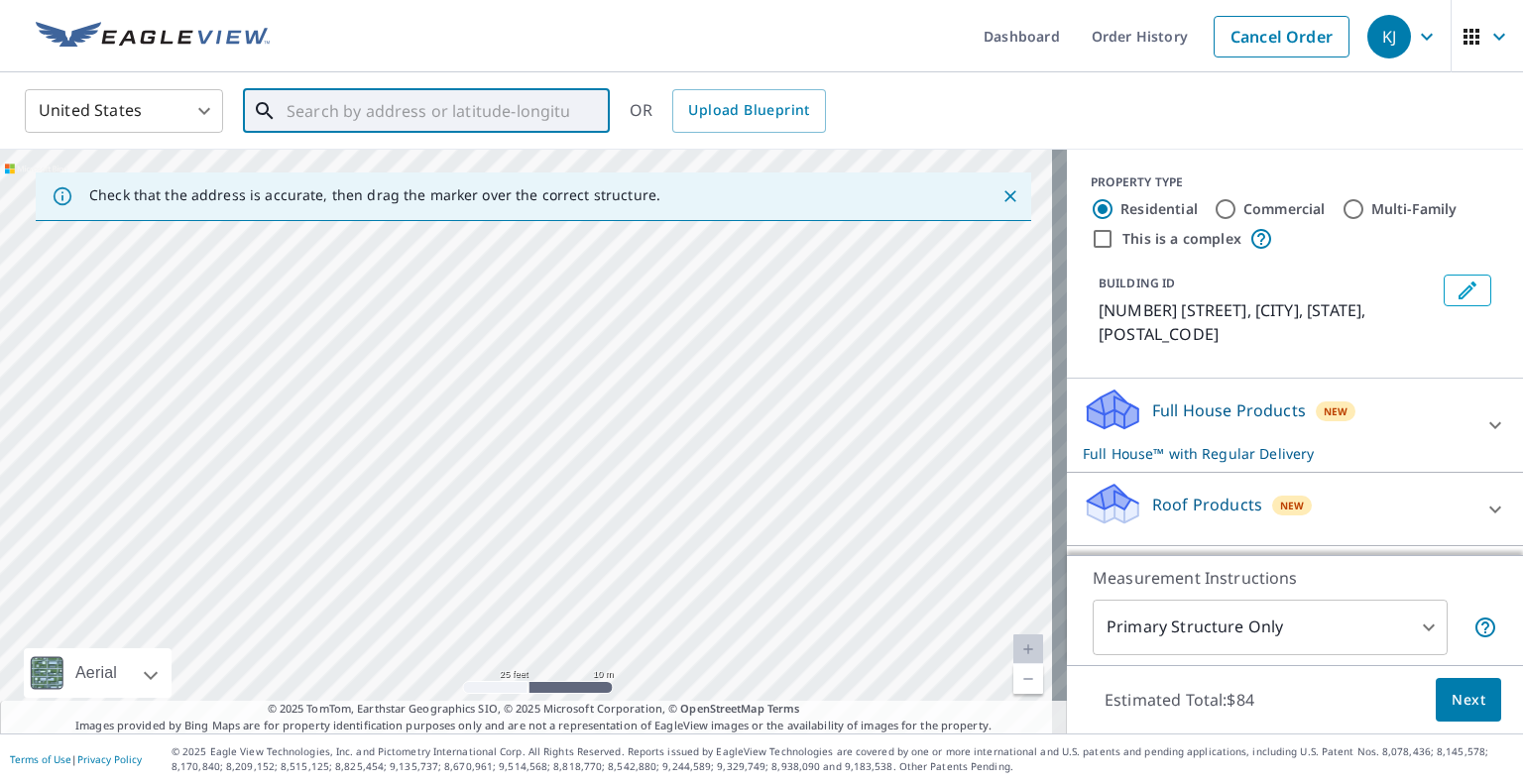 drag, startPoint x: 631, startPoint y: 373, endPoint x: 551, endPoint y: 535, distance: 180.67651 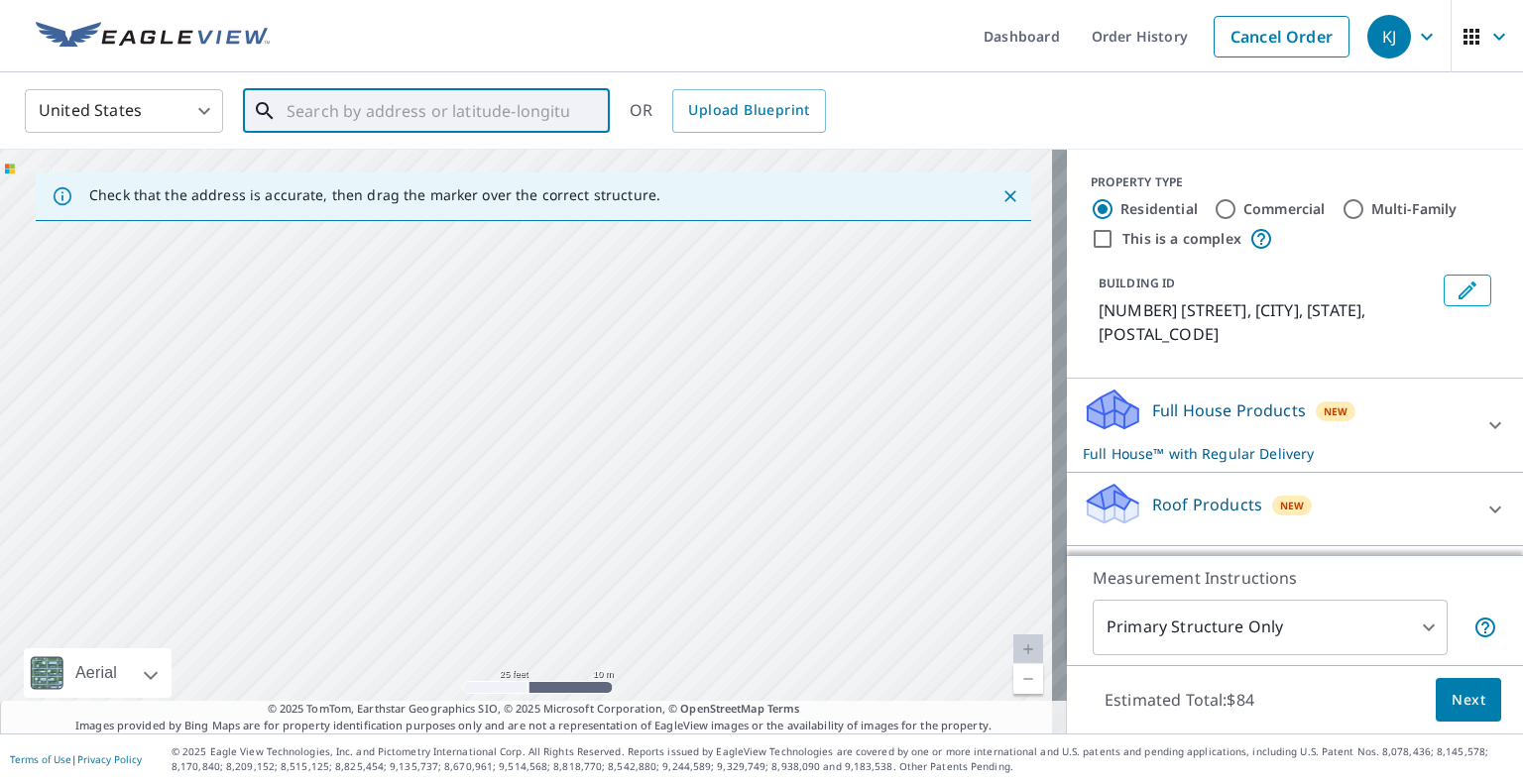 drag, startPoint x: 740, startPoint y: 275, endPoint x: 644, endPoint y: 483, distance: 229.08514 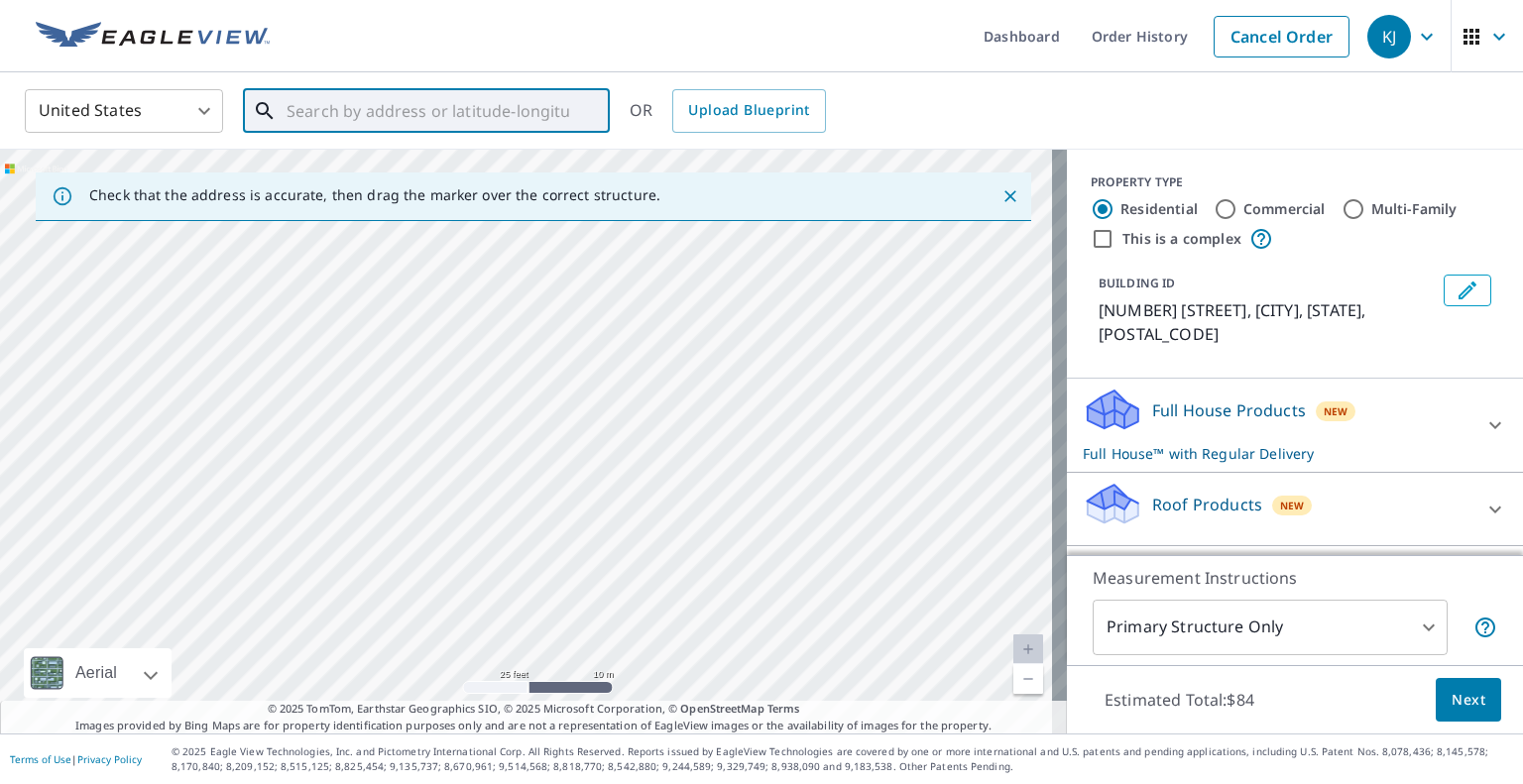 drag, startPoint x: 630, startPoint y: 428, endPoint x: 957, endPoint y: 251, distance: 371.8306 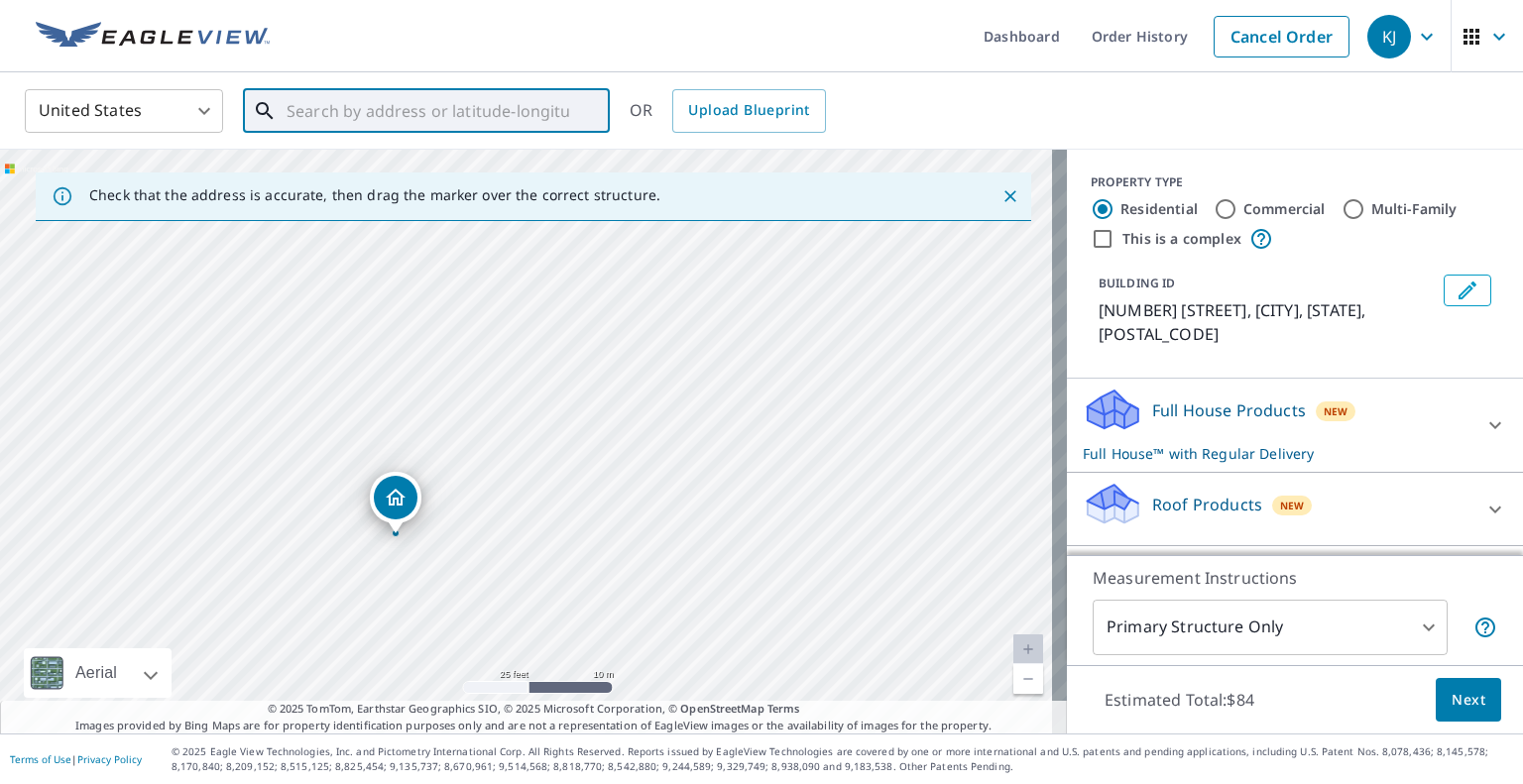 drag, startPoint x: 512, startPoint y: 440, endPoint x: 722, endPoint y: 477, distance: 213.23461 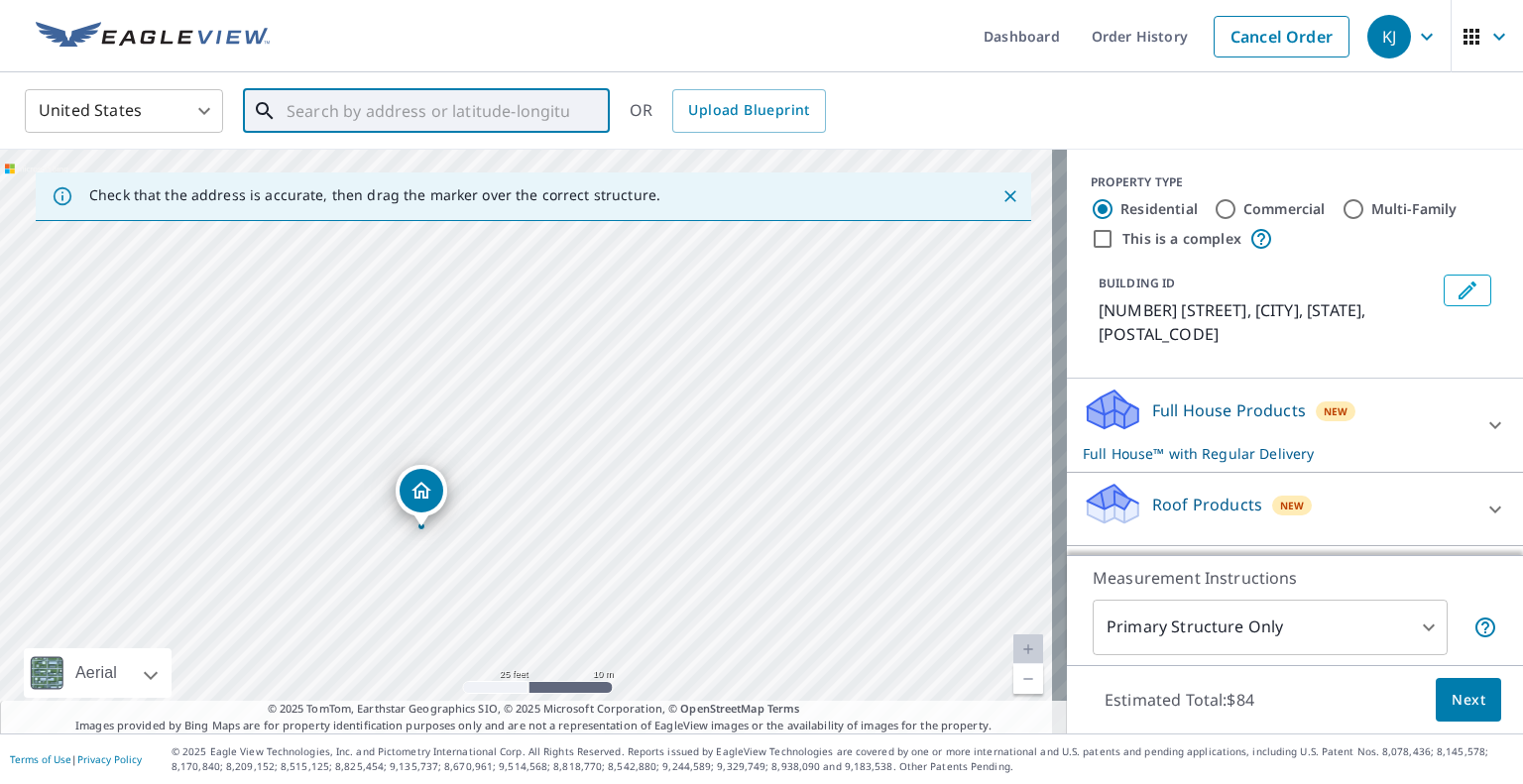 drag, startPoint x: 523, startPoint y: 465, endPoint x: 745, endPoint y: 419, distance: 226.71568 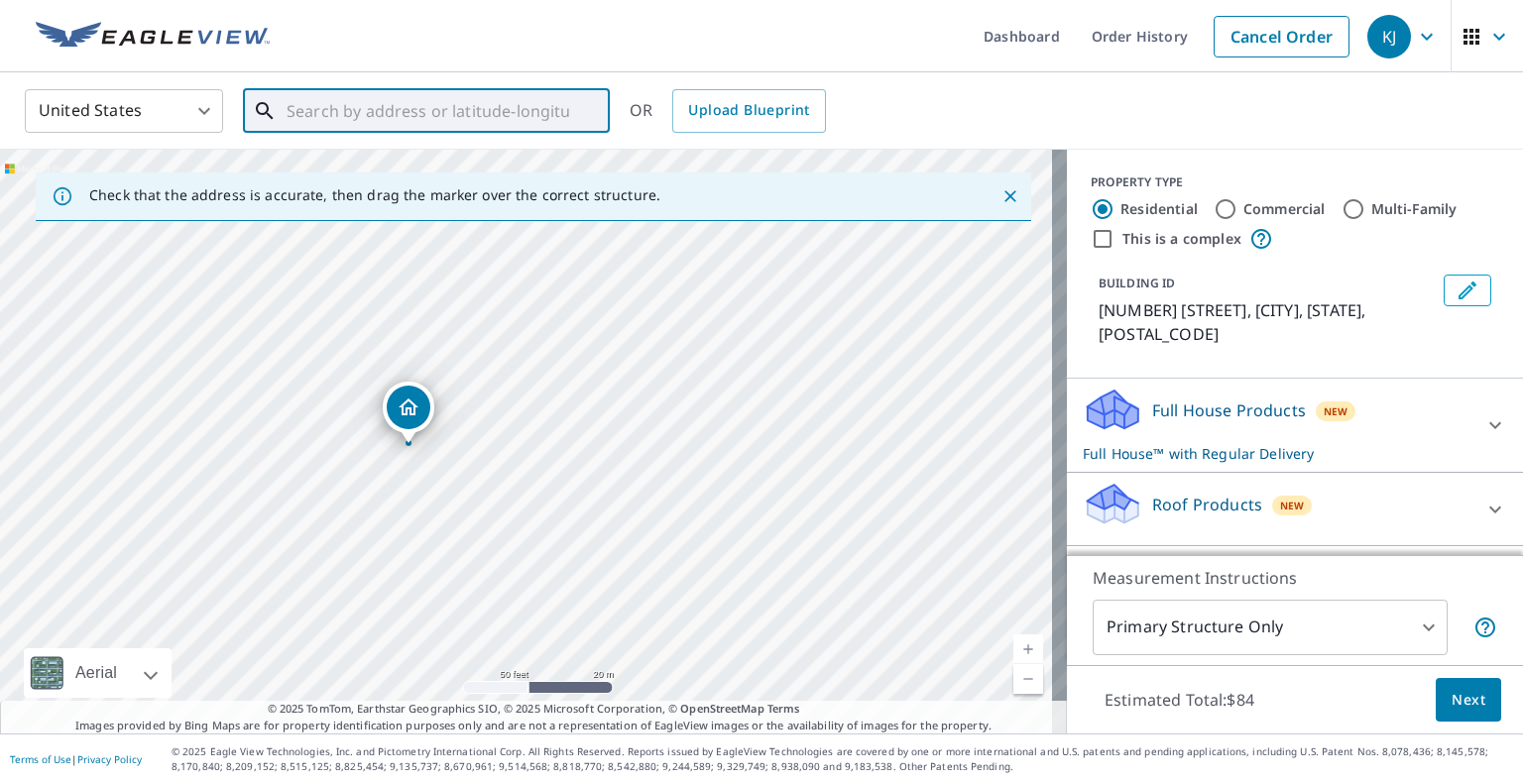 drag, startPoint x: 826, startPoint y: 426, endPoint x: 543, endPoint y: 427, distance: 283.00177 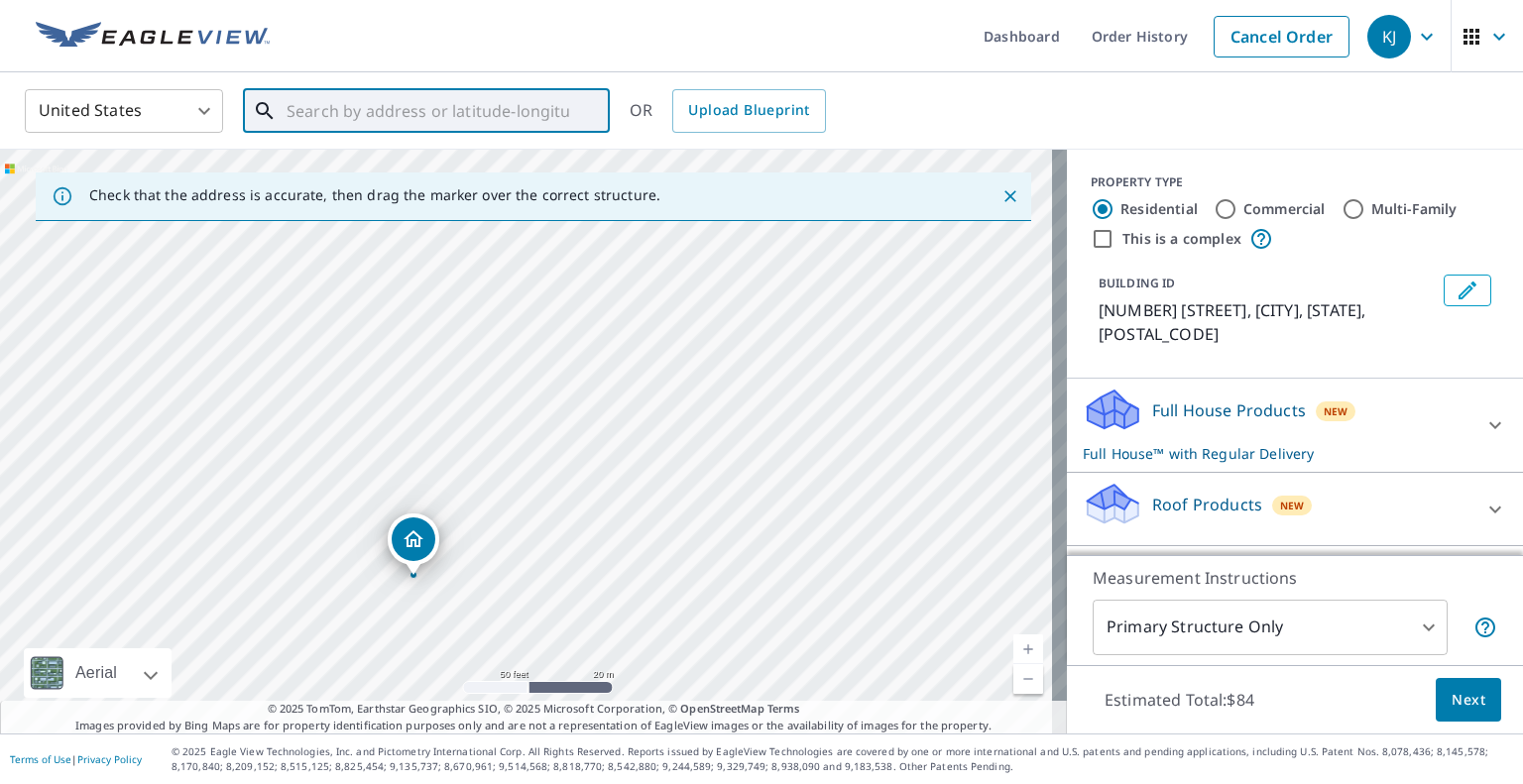 drag, startPoint x: 650, startPoint y: 461, endPoint x: 650, endPoint y: 582, distance: 121 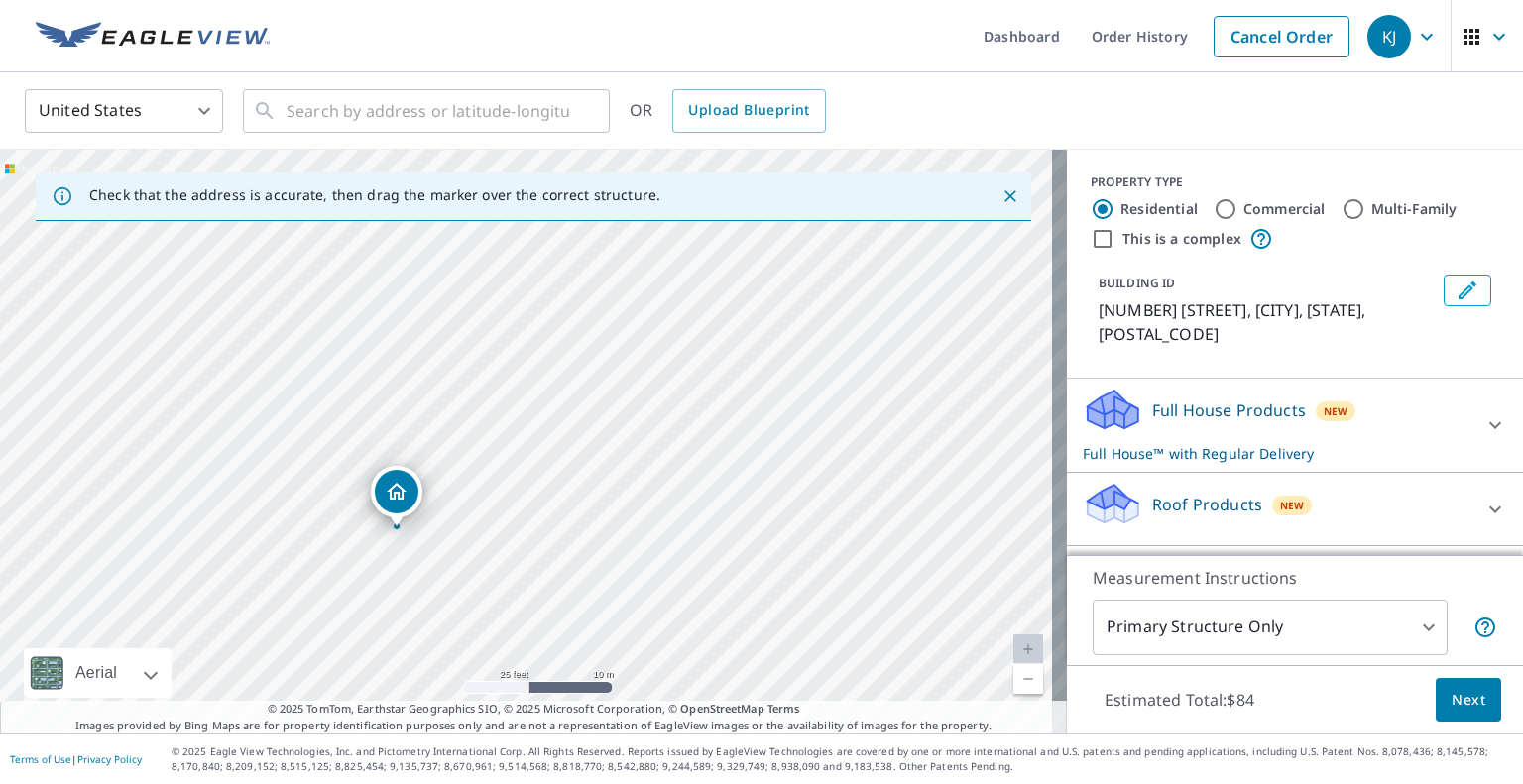 drag, startPoint x: 419, startPoint y: 546, endPoint x: 409, endPoint y: 479, distance: 67.74216 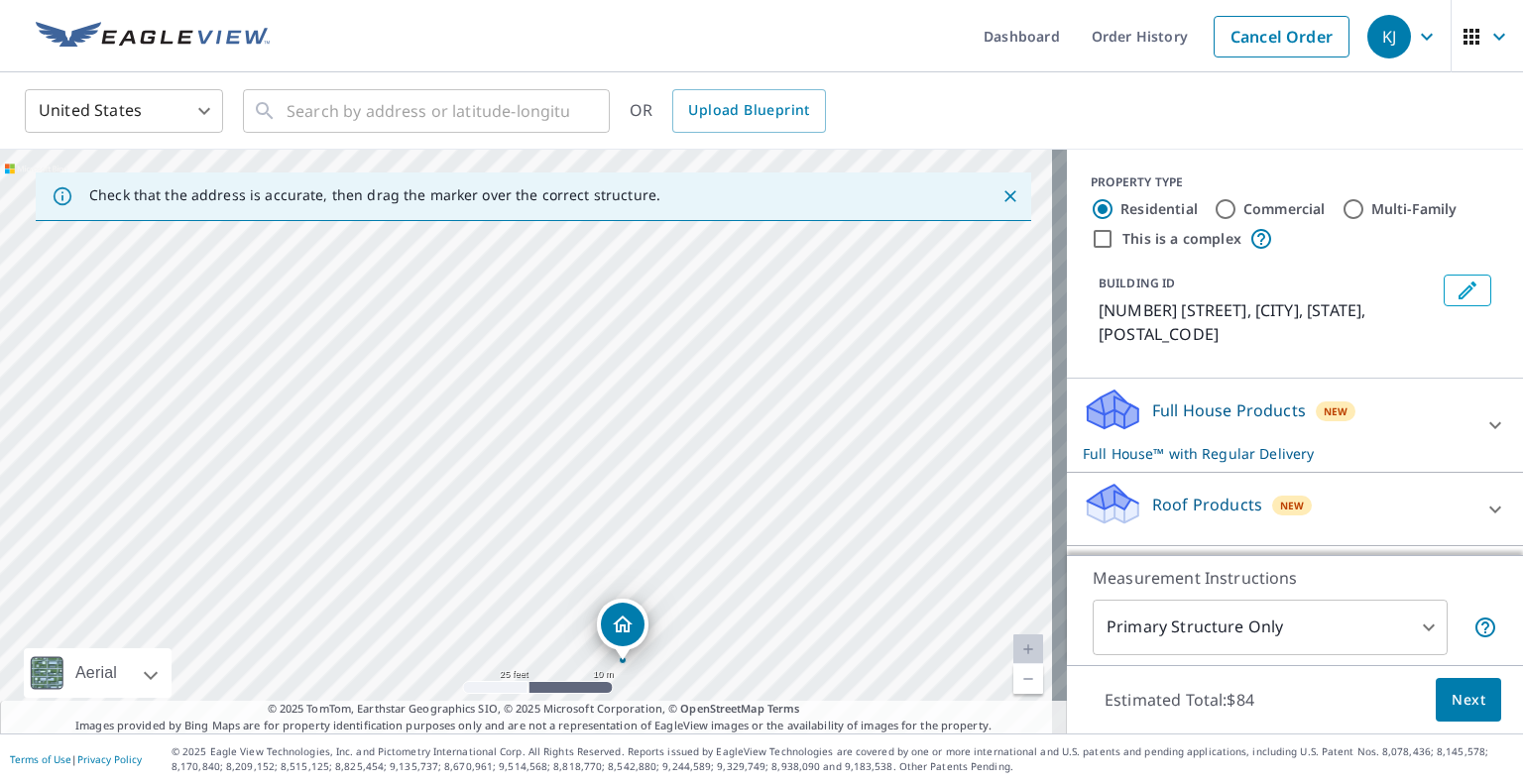 drag, startPoint x: 687, startPoint y: 636, endPoint x: 702, endPoint y: 708, distance: 73.545904 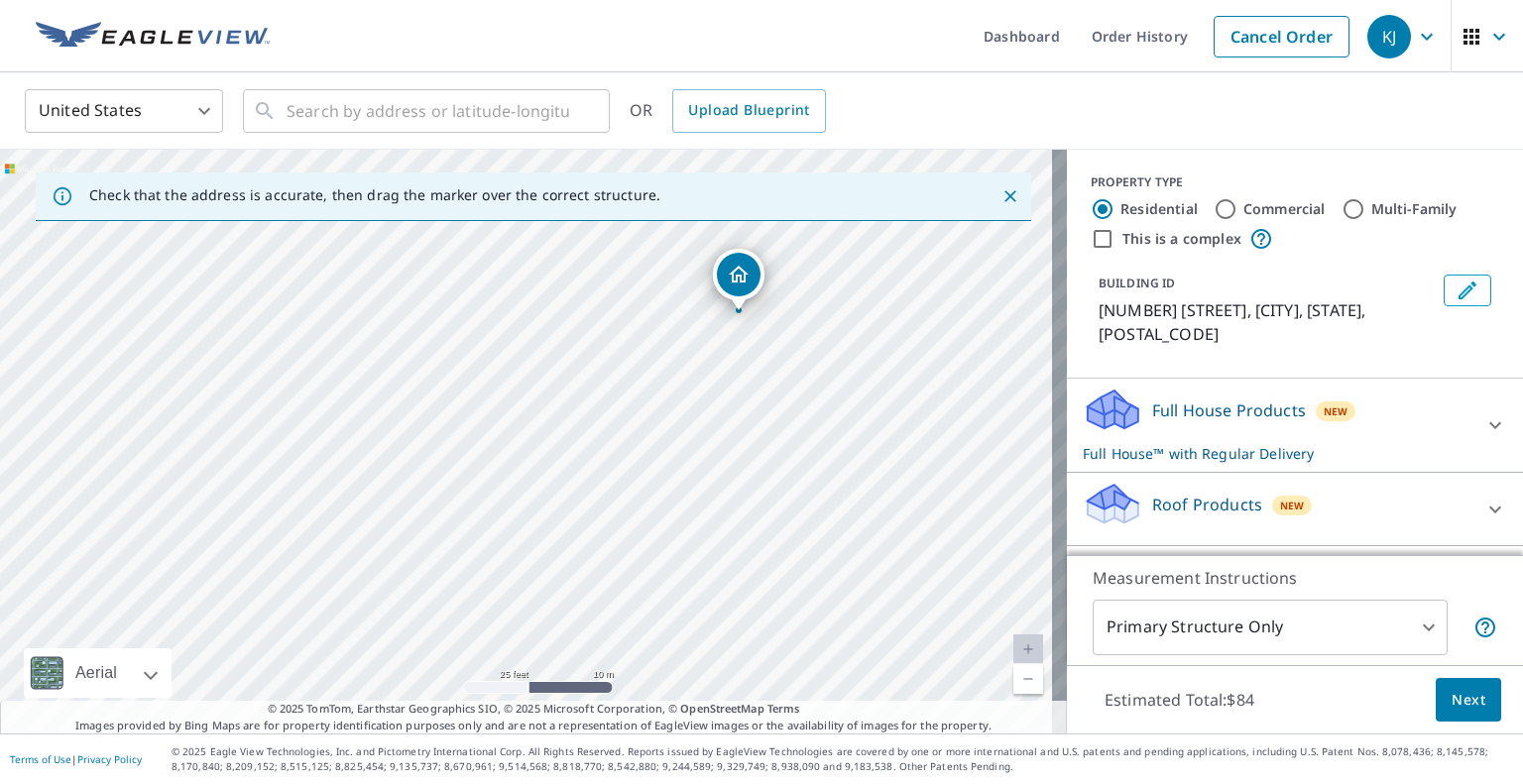 click on "[NUMBER] [STREET] [CITY], [STATE] [POSTAL_CODE]" at bounding box center (533, 441) 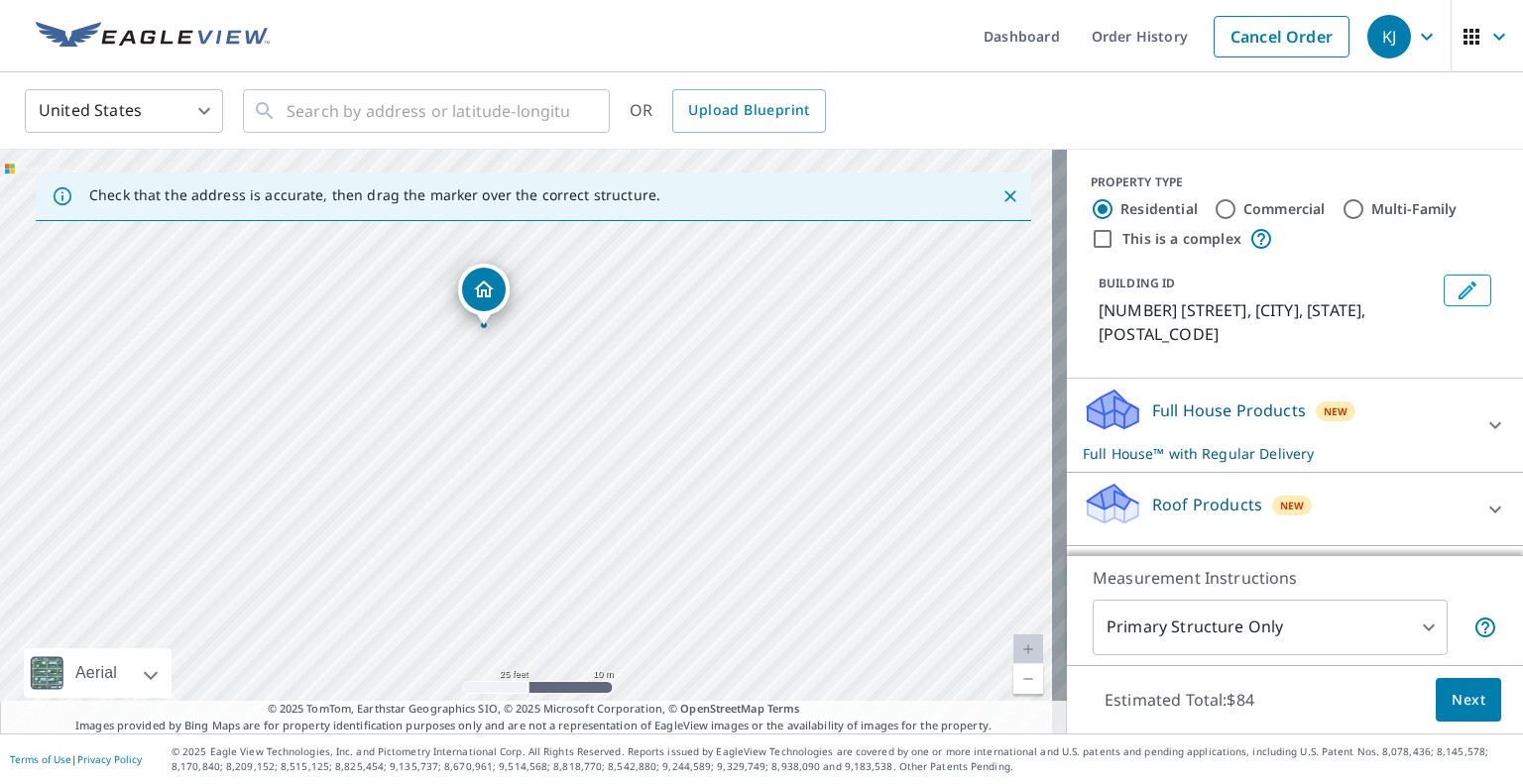 drag, startPoint x: 818, startPoint y: 349, endPoint x: 561, endPoint y: 364, distance: 257.437 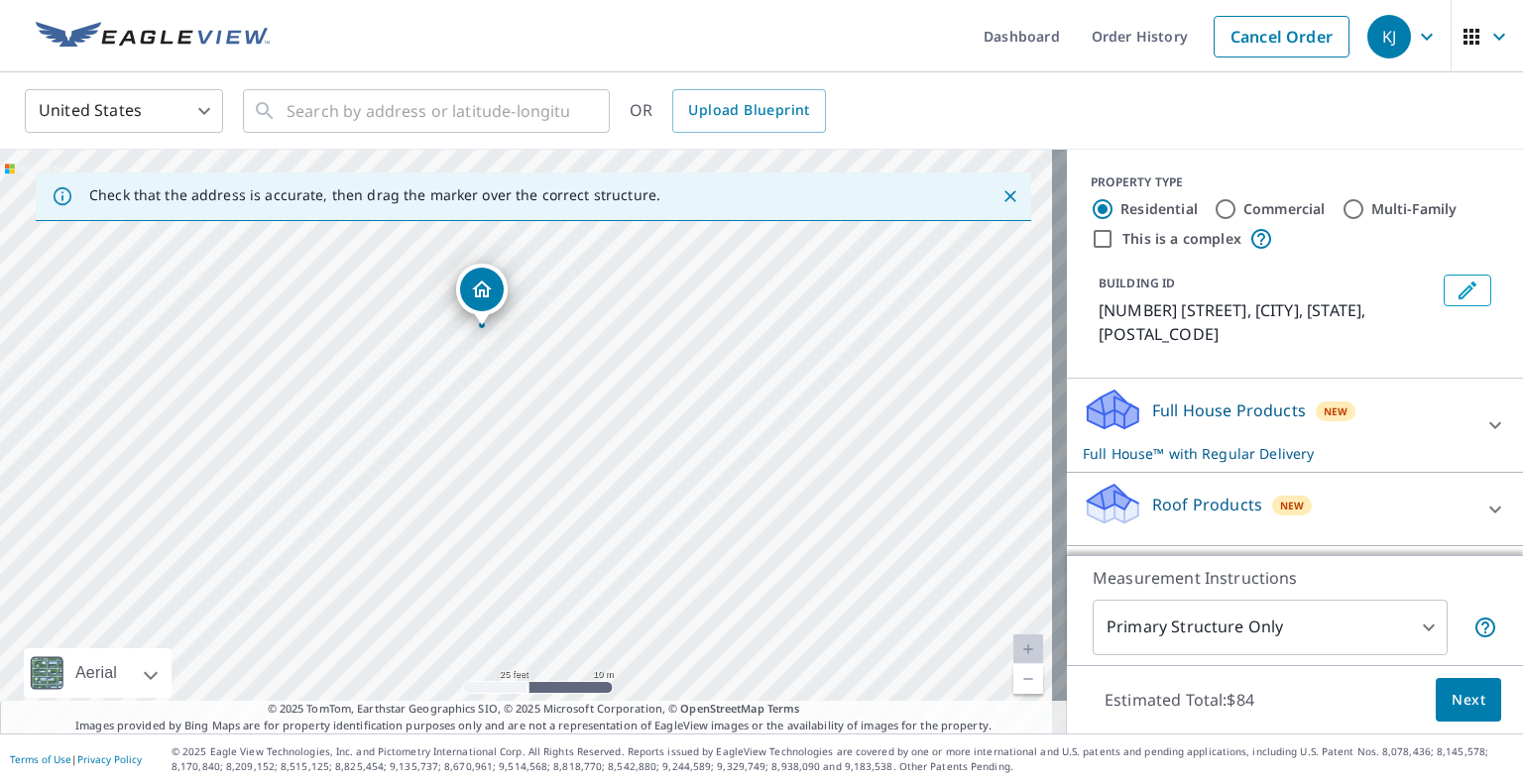 drag, startPoint x: 716, startPoint y: 384, endPoint x: 381, endPoint y: 330, distance: 339.32433 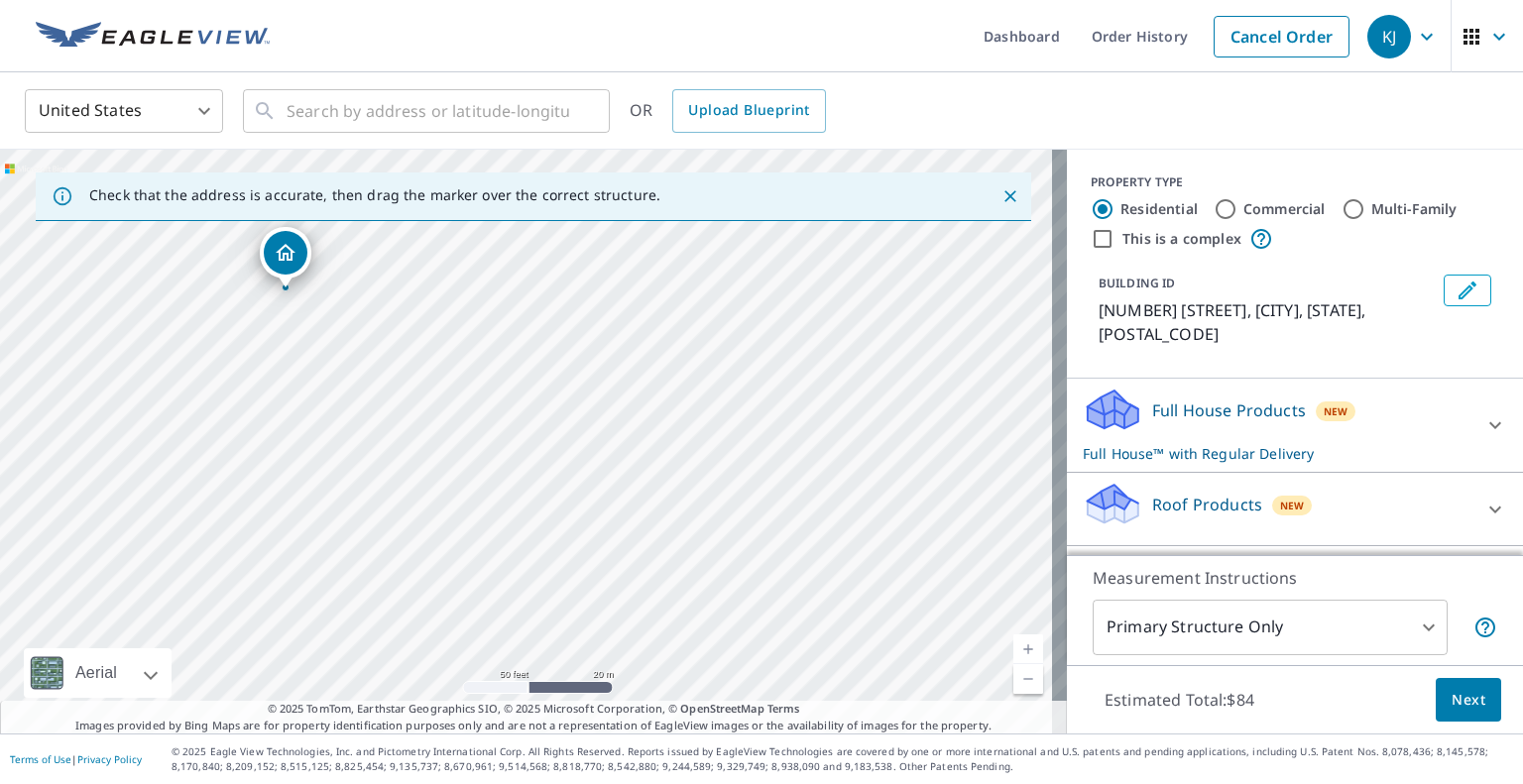 click on "[NUMBER] [STREET] [CITY], [STATE] [POSTAL_CODE]" at bounding box center (533, 441) 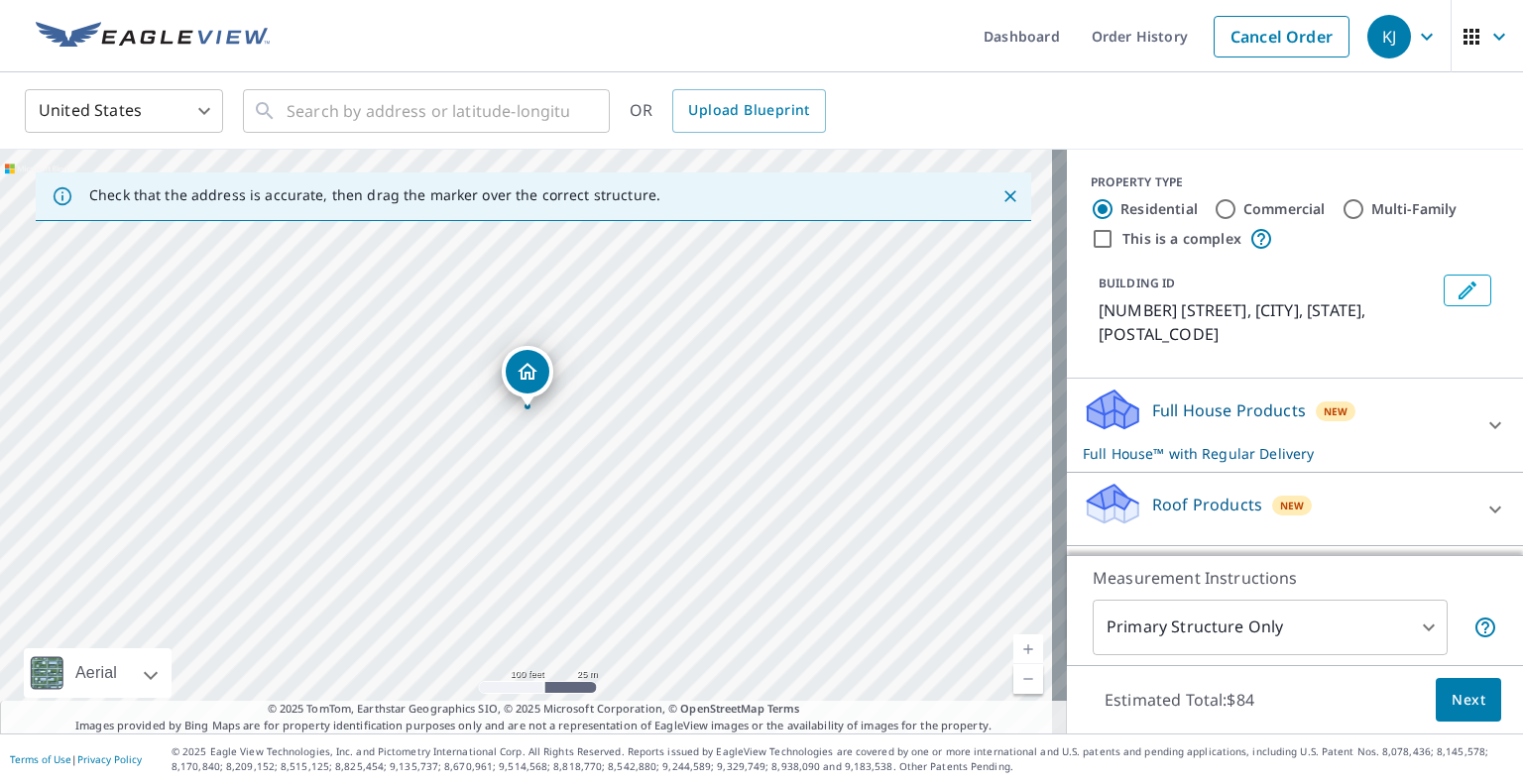 click on "[NUMBER] [STREET] [CITY], [STATE] [POSTAL_CODE]" at bounding box center (533, 441) 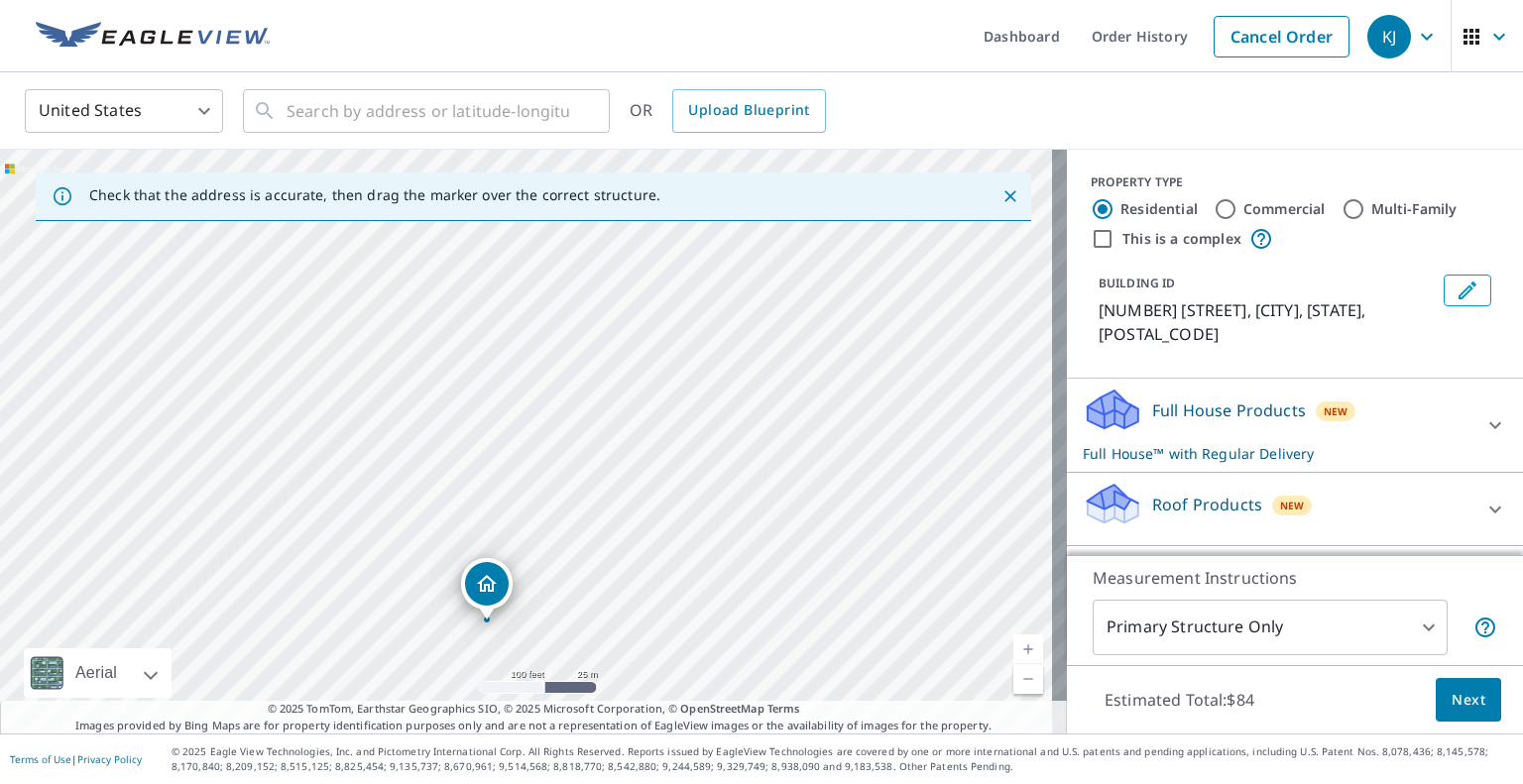 drag, startPoint x: 783, startPoint y: 372, endPoint x: 682, endPoint y: 544, distance: 199.46178 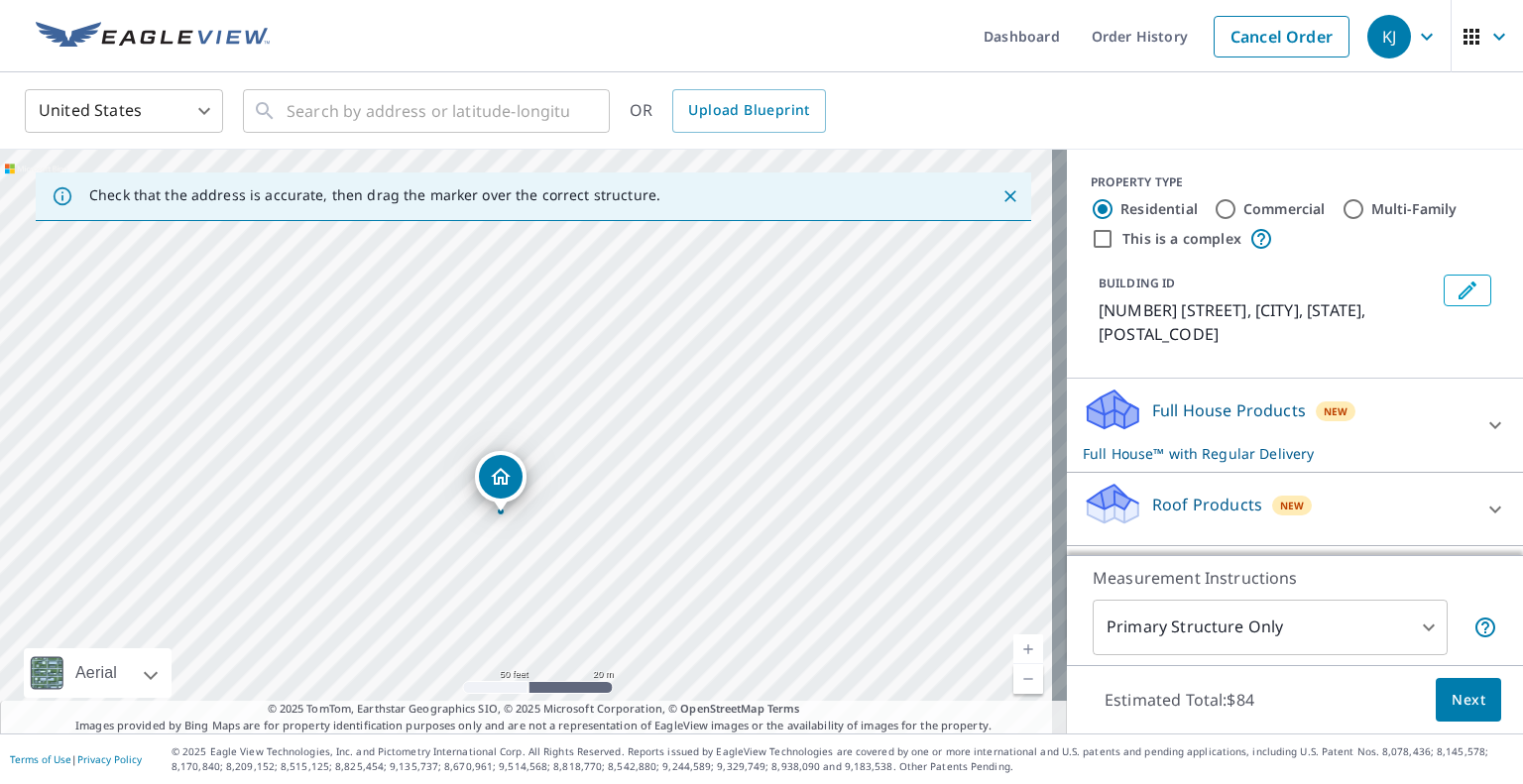 drag, startPoint x: 607, startPoint y: 621, endPoint x: 654, endPoint y: 350, distance: 275.0455 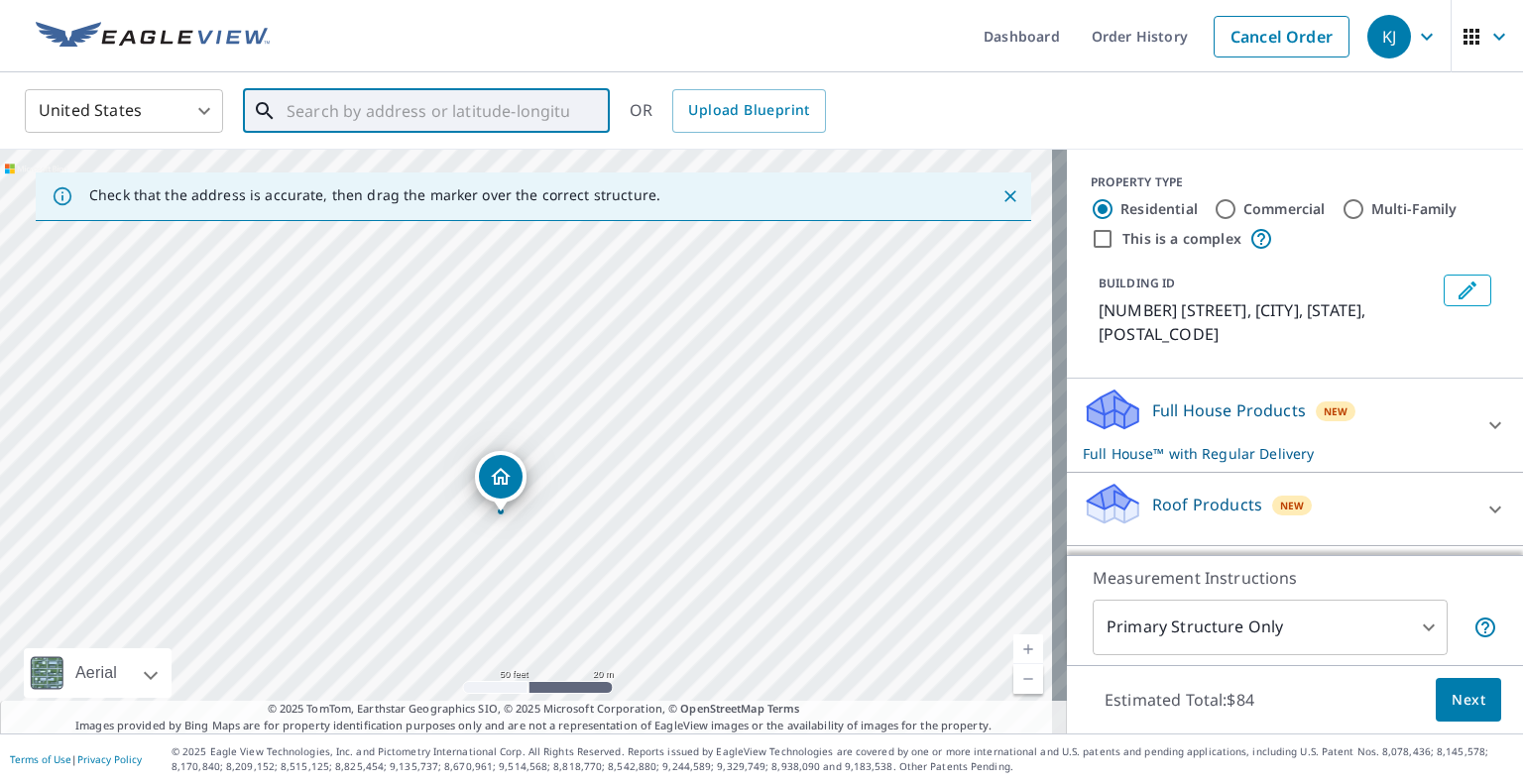 click at bounding box center (427, 111) 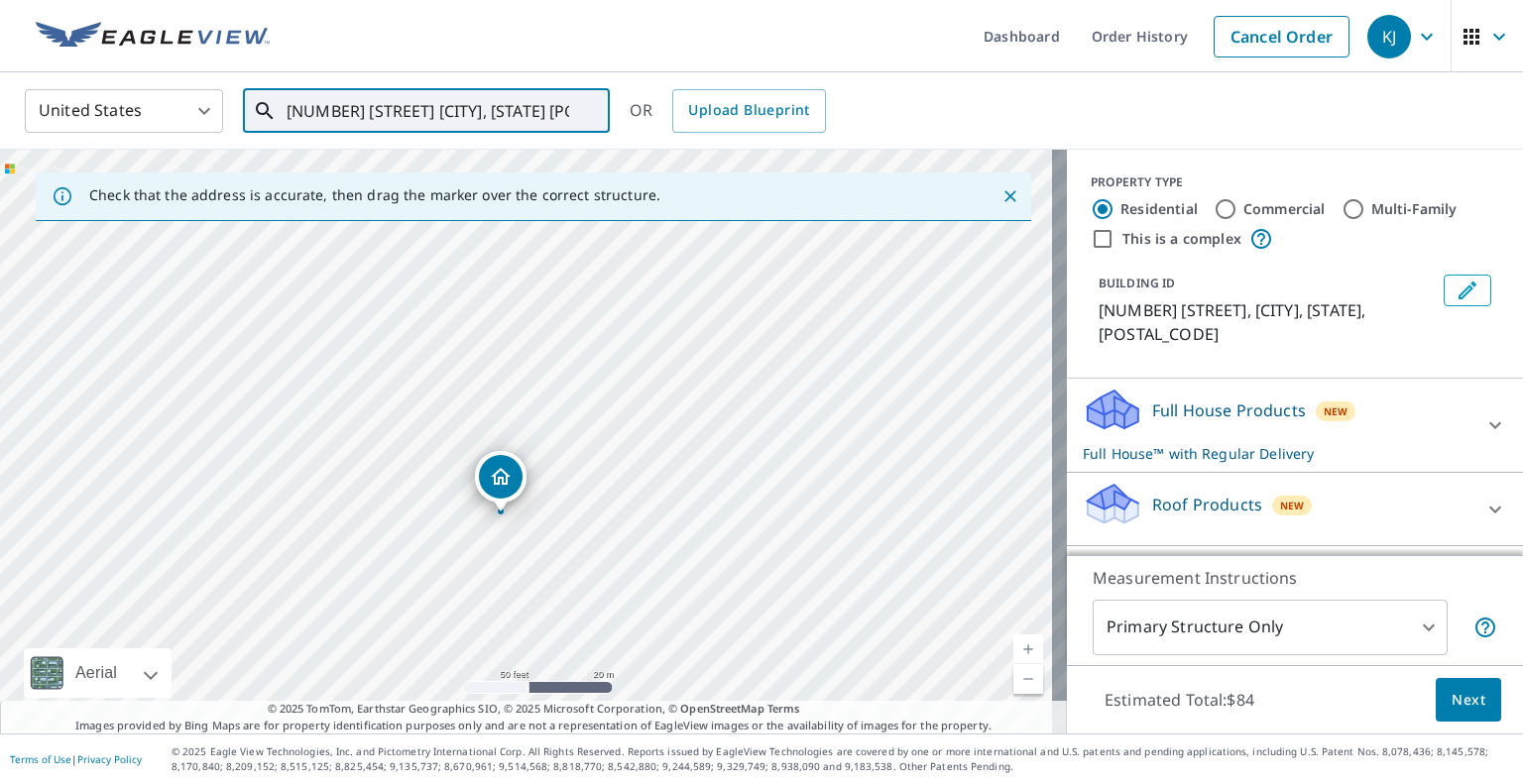 scroll, scrollTop: 0, scrollLeft: 40, axis: horizontal 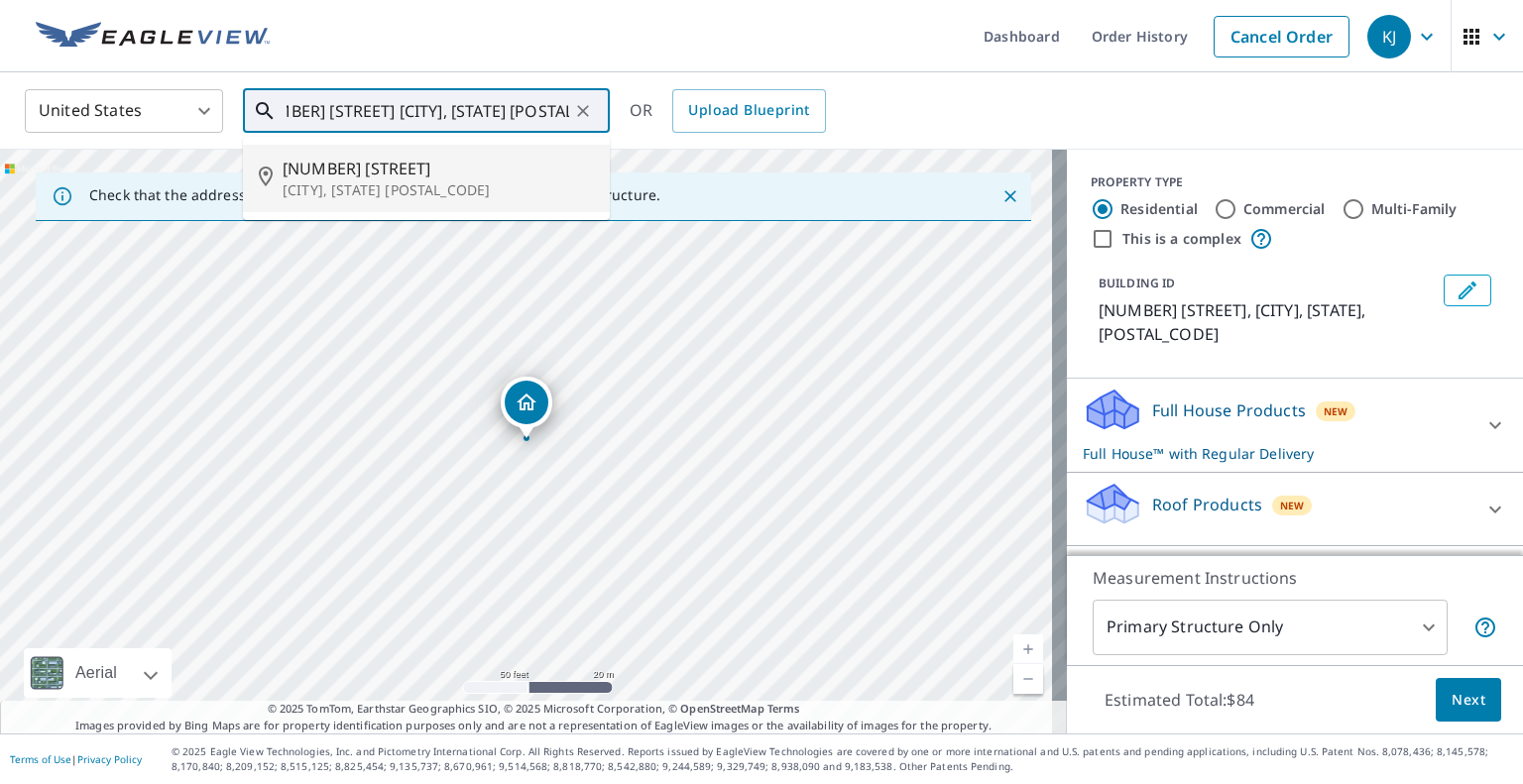 click on "[NUMBER] [STREET]" at bounding box center [438, 168] 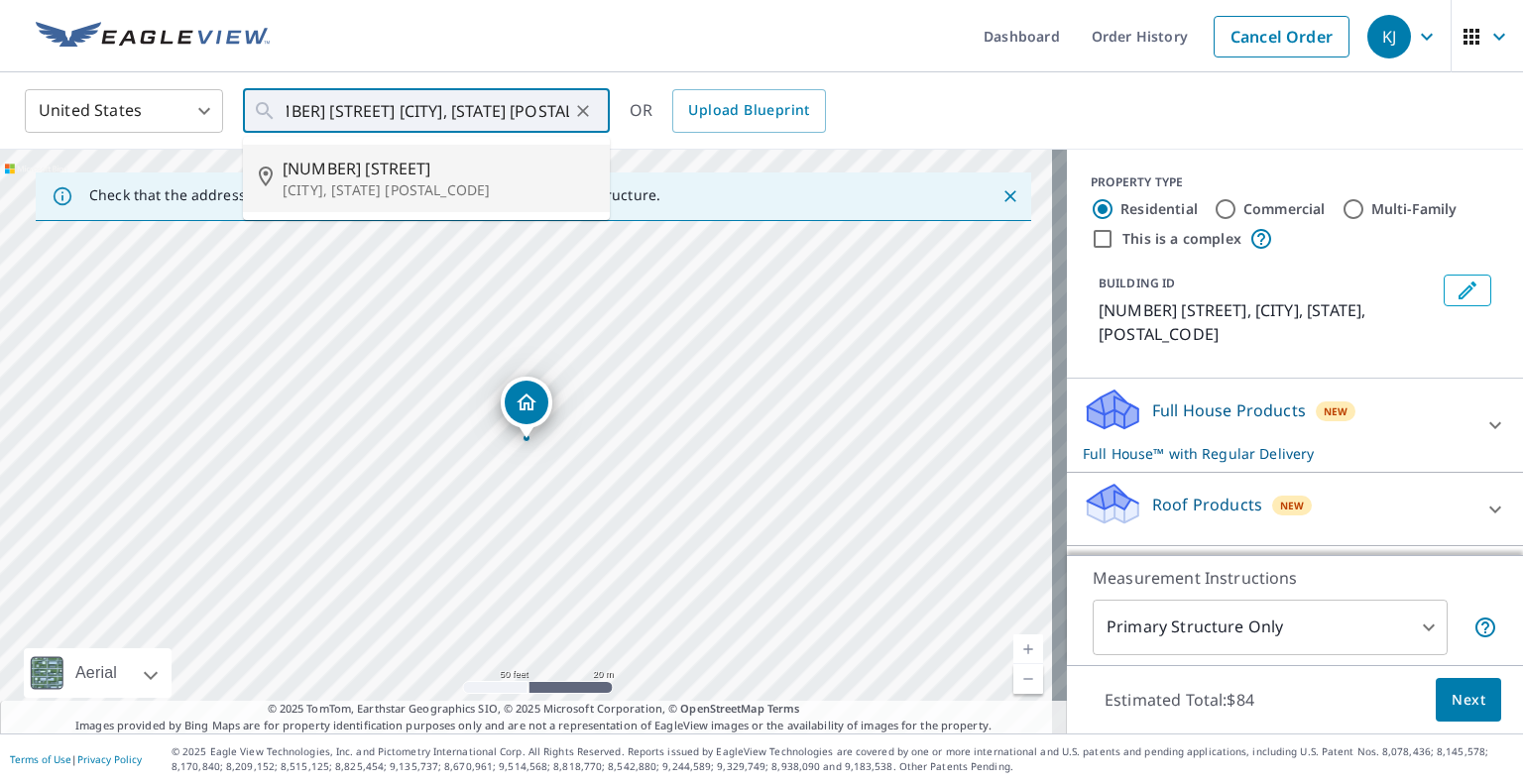 scroll, scrollTop: 0, scrollLeft: 0, axis: both 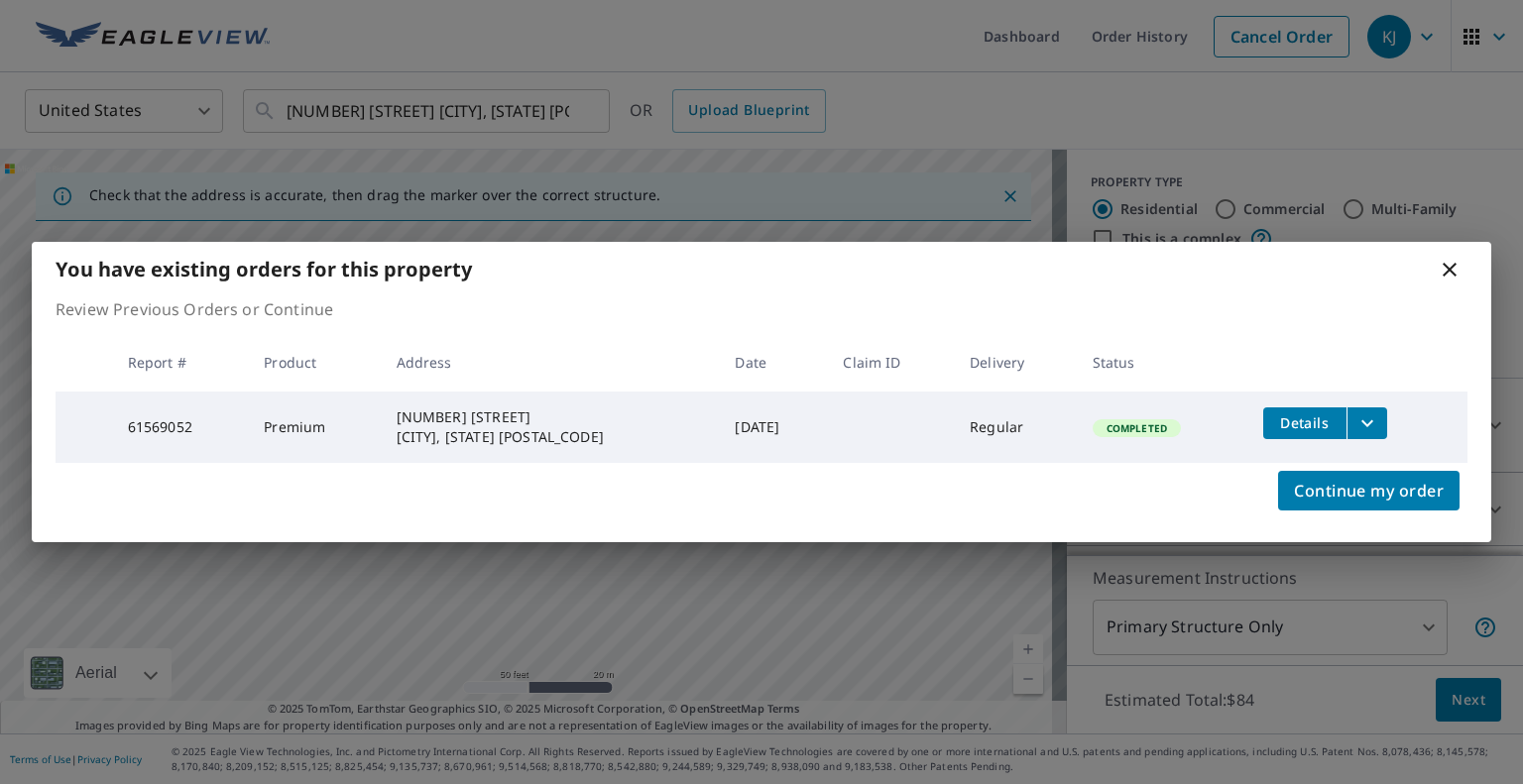click 